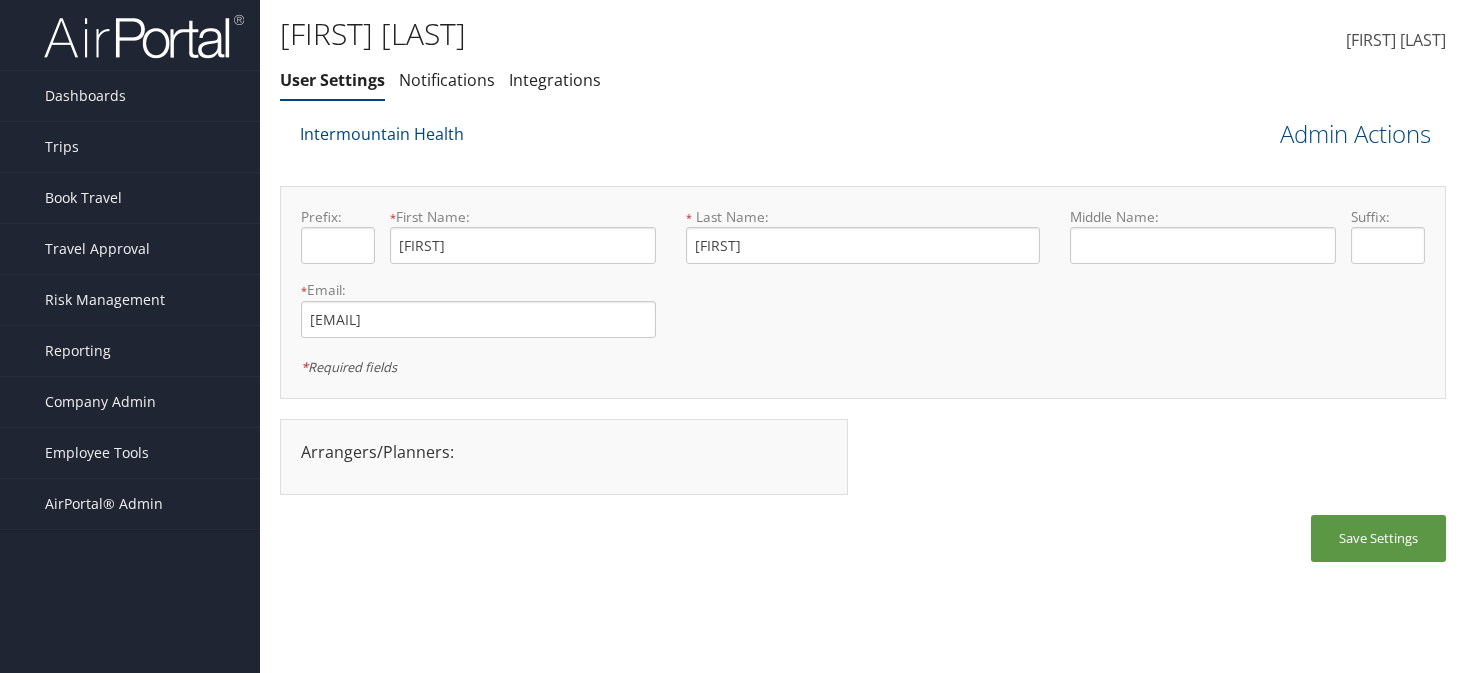 scroll, scrollTop: 0, scrollLeft: 0, axis: both 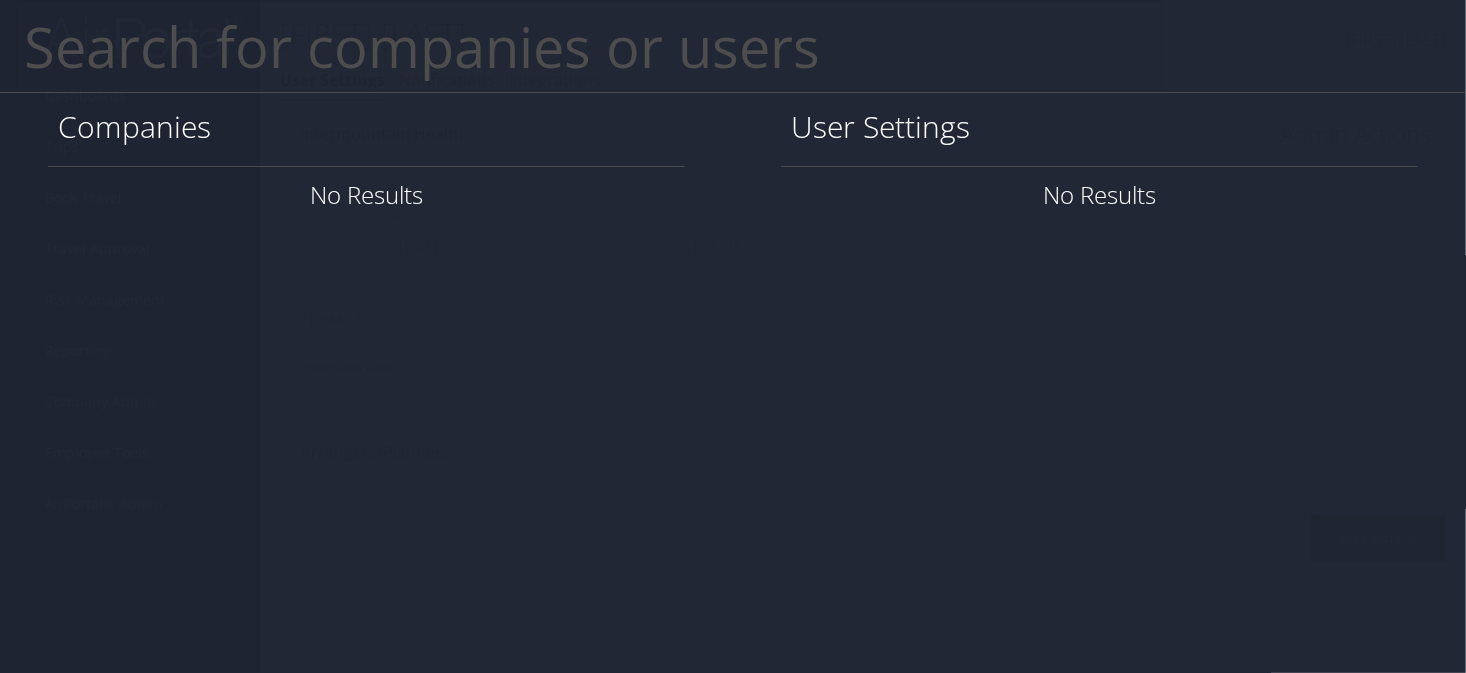 paste on "christinejohnson@utah.gov" 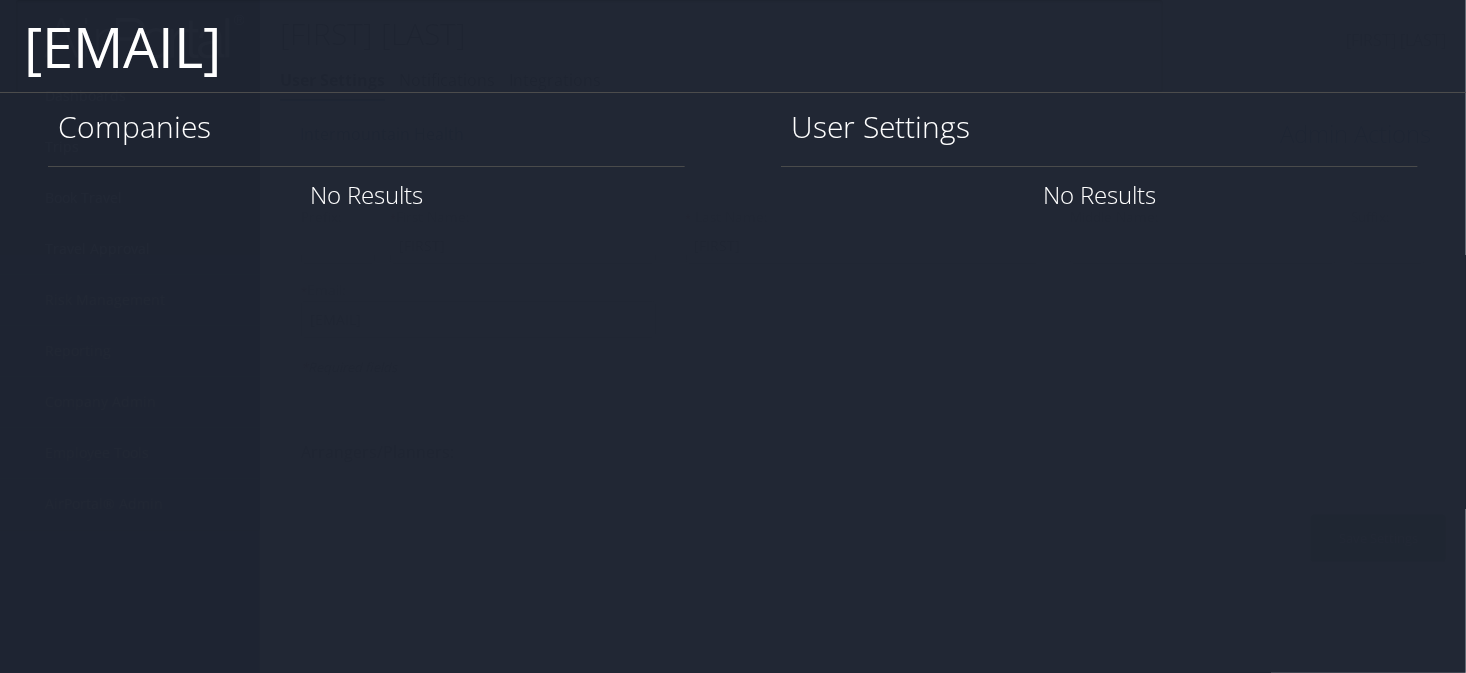 type on "christinejohnson@utah.gov" 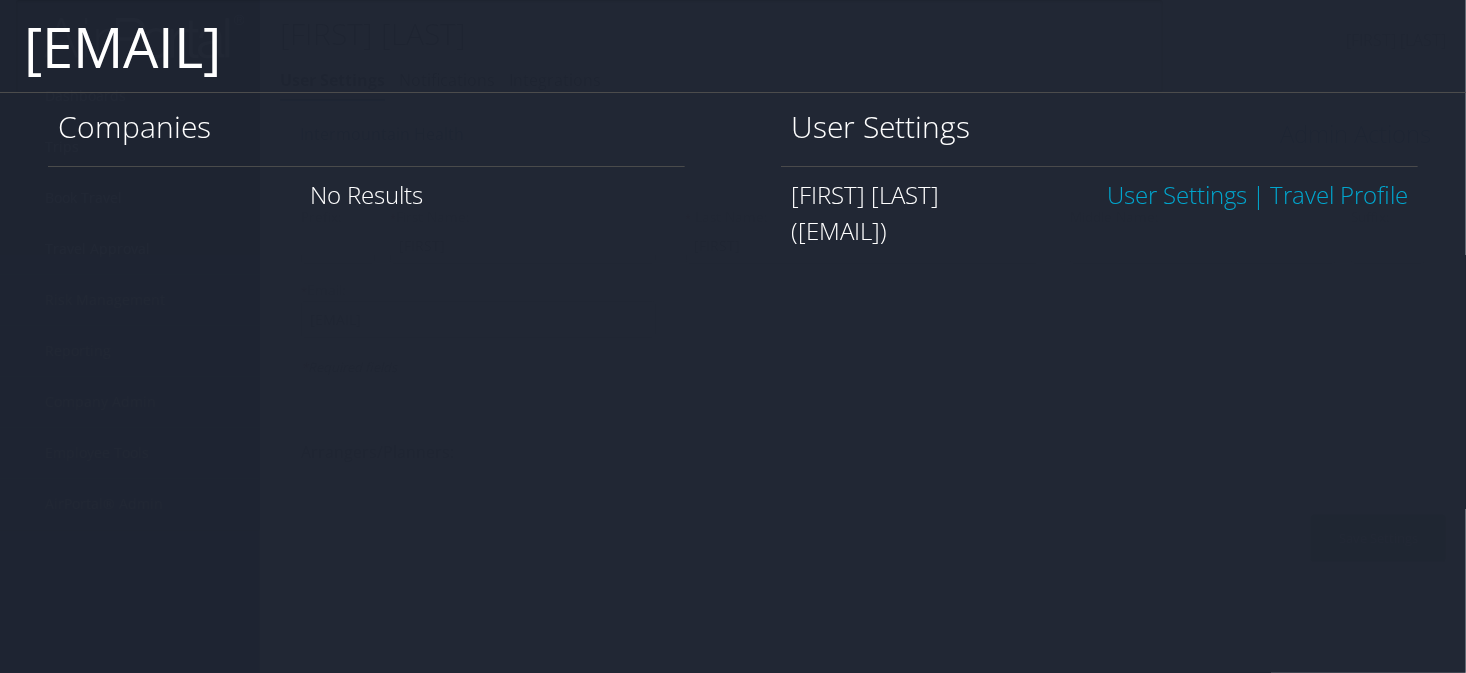 click on "User Settings" at bounding box center [1177, 194] 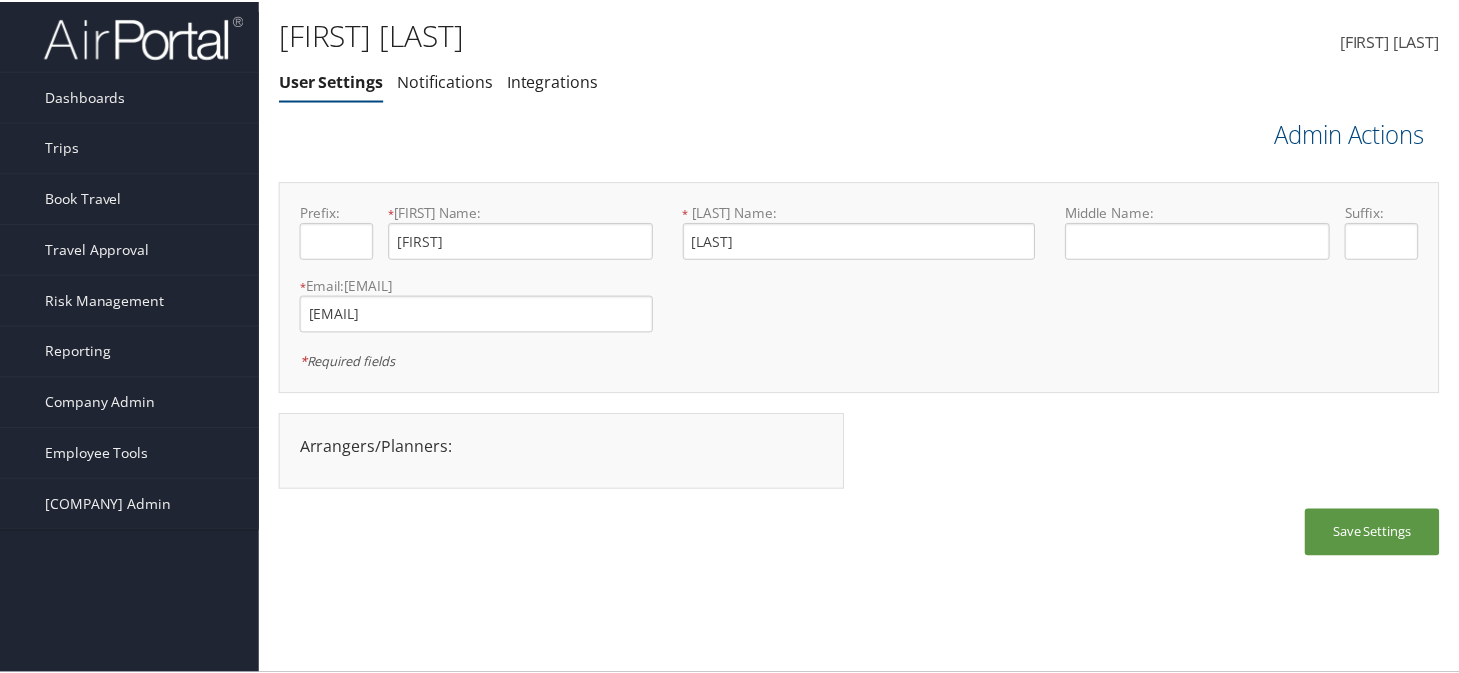 scroll, scrollTop: 0, scrollLeft: 0, axis: both 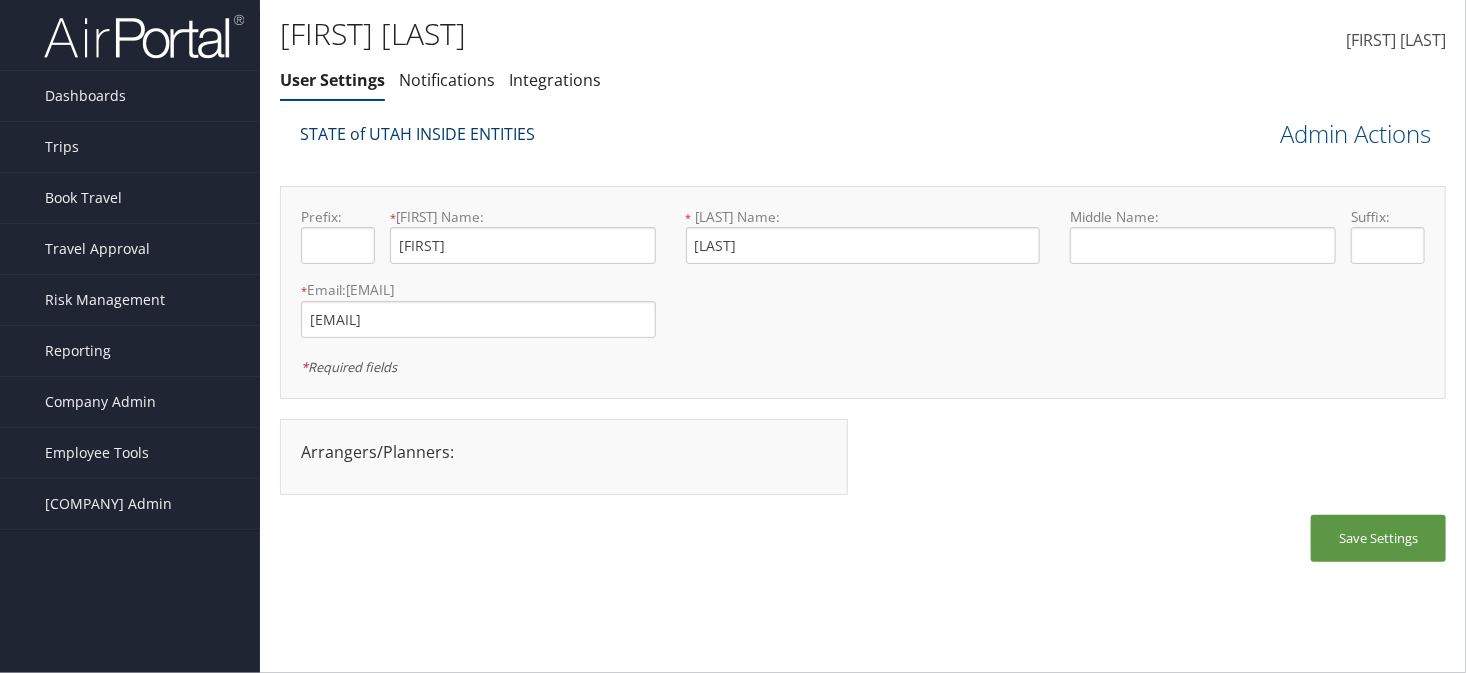 click on "STATE of UTAH INSIDE ENTITIES" at bounding box center (417, 134) 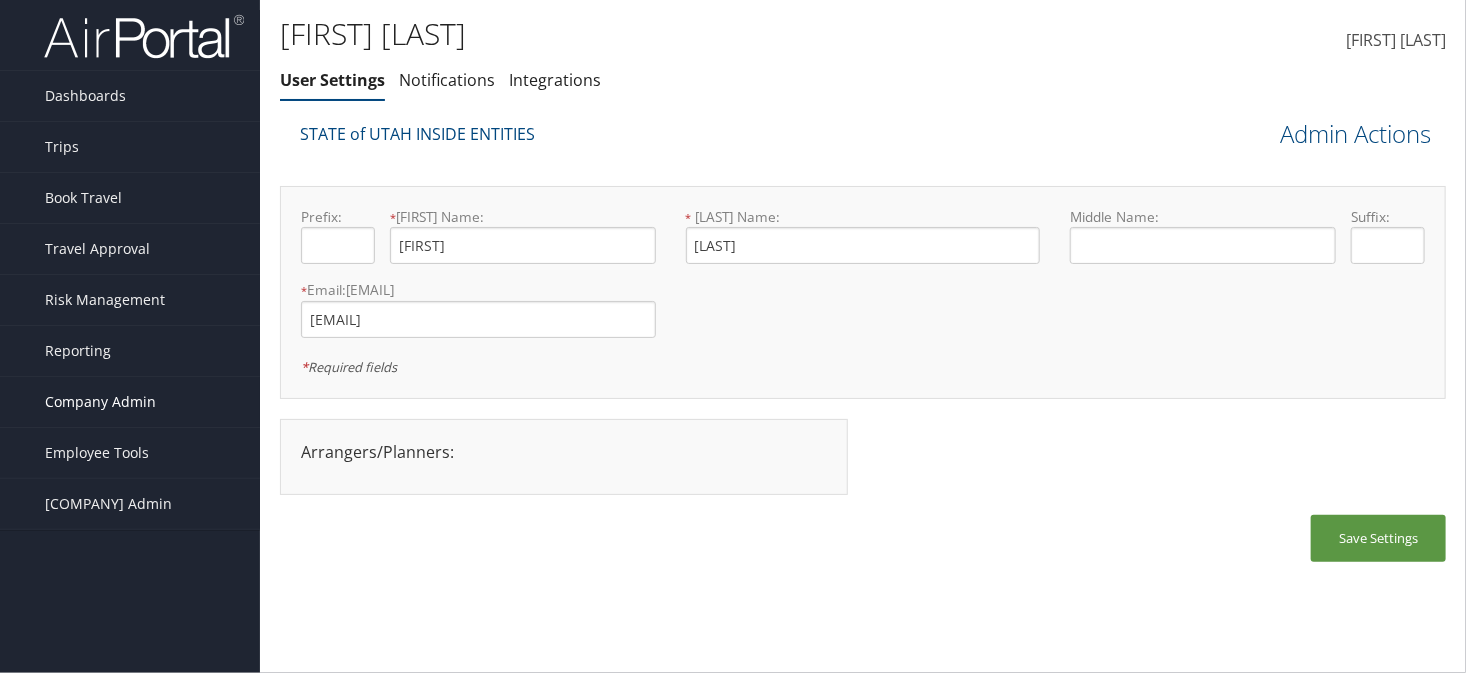 click on "Company Admin" at bounding box center [100, 402] 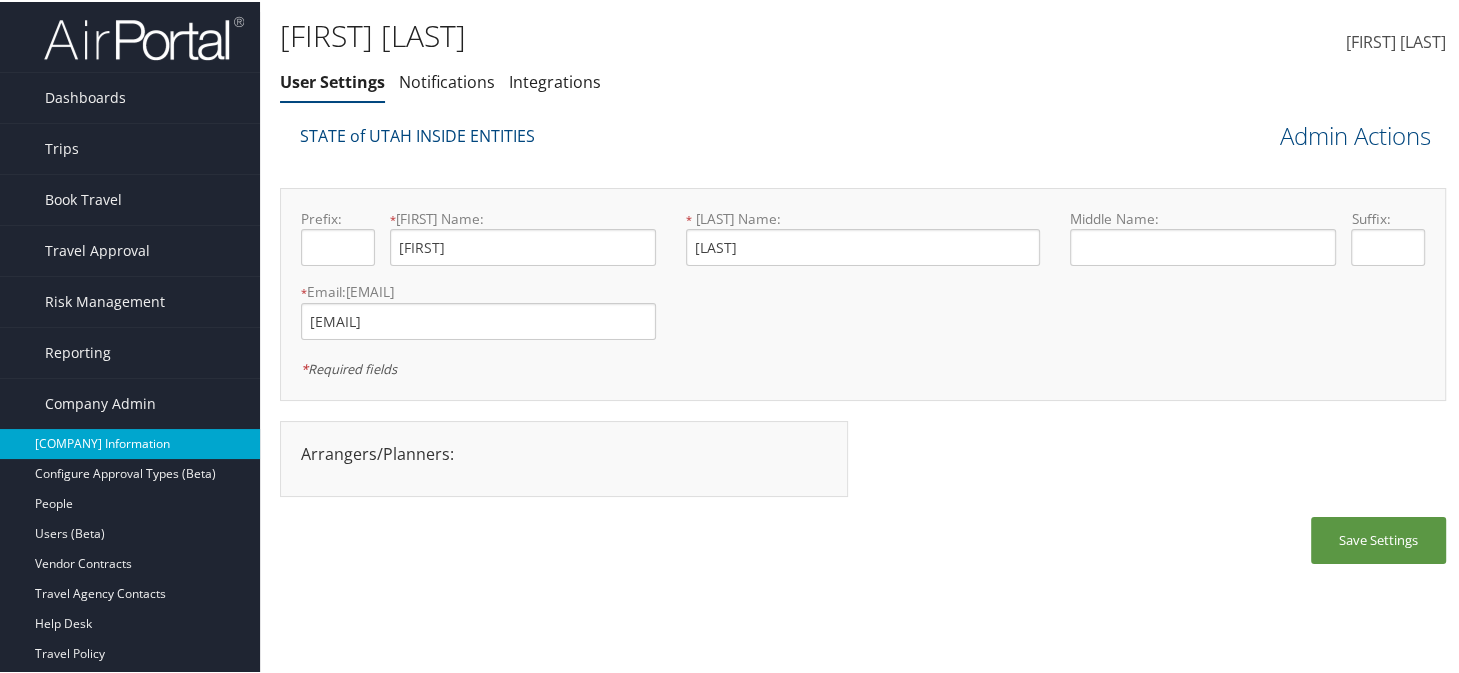 click on "Company Information" at bounding box center [130, 442] 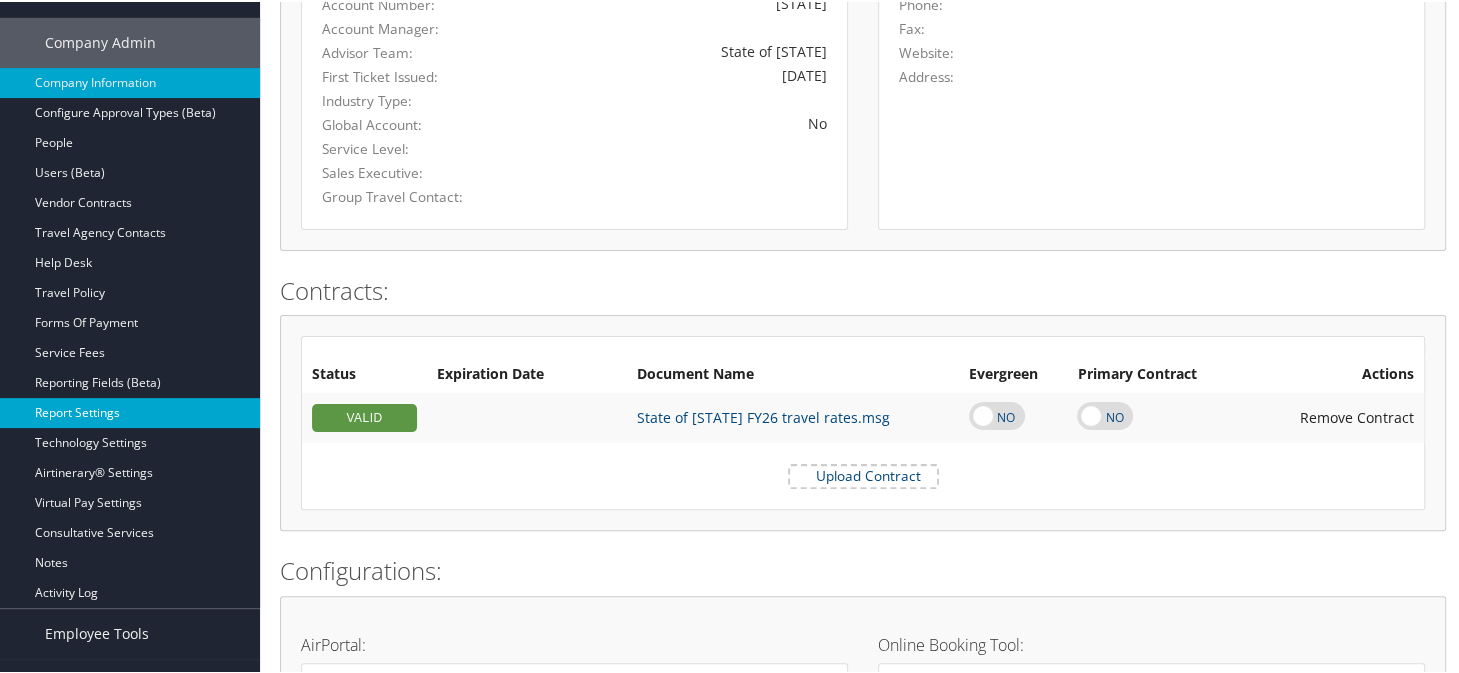 scroll, scrollTop: 300, scrollLeft: 0, axis: vertical 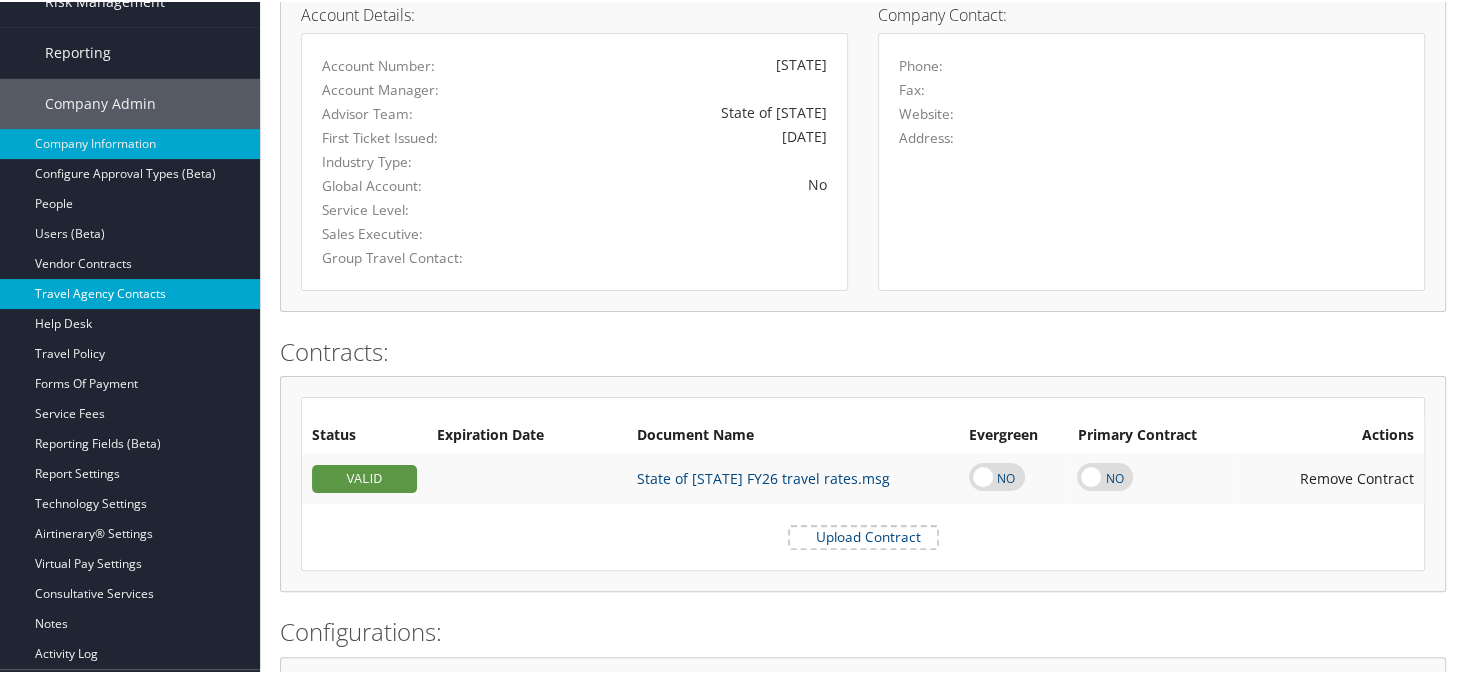 click on "Travel Agency Contacts" at bounding box center (130, 292) 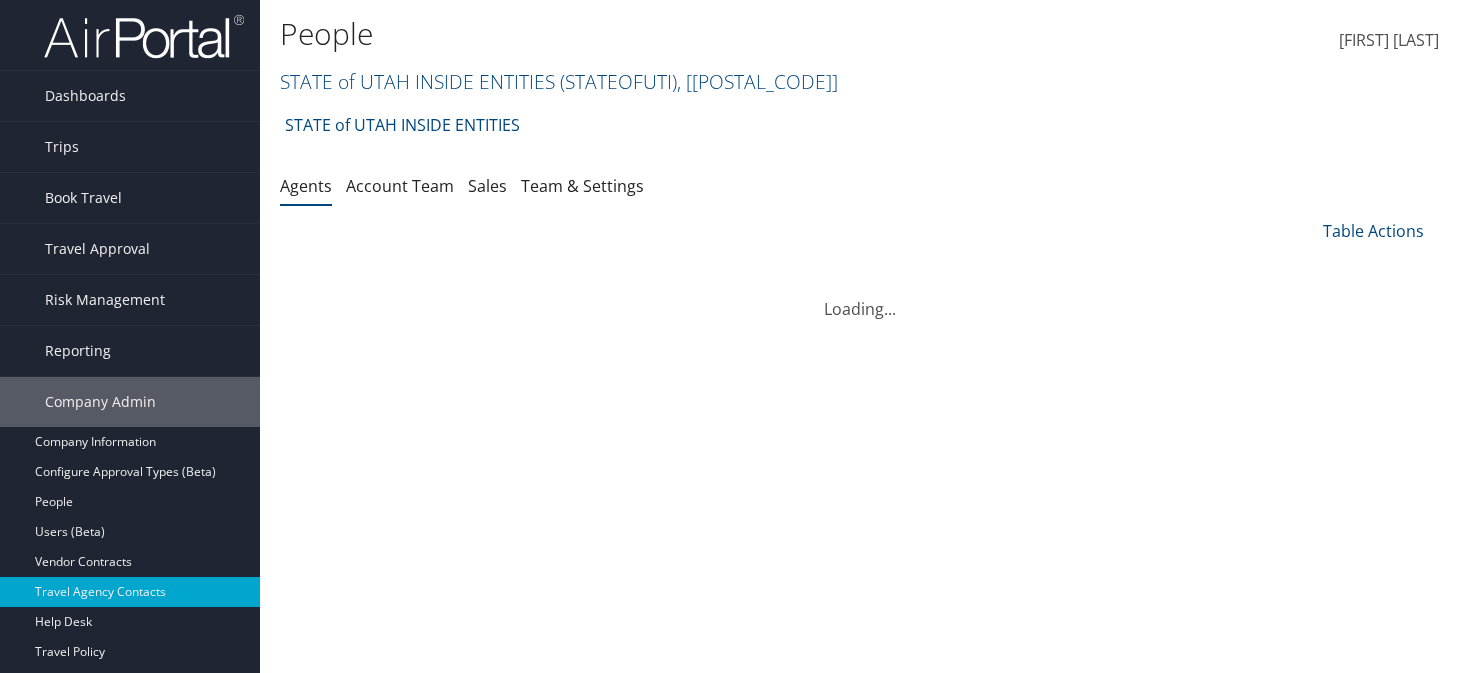 scroll, scrollTop: 0, scrollLeft: 0, axis: both 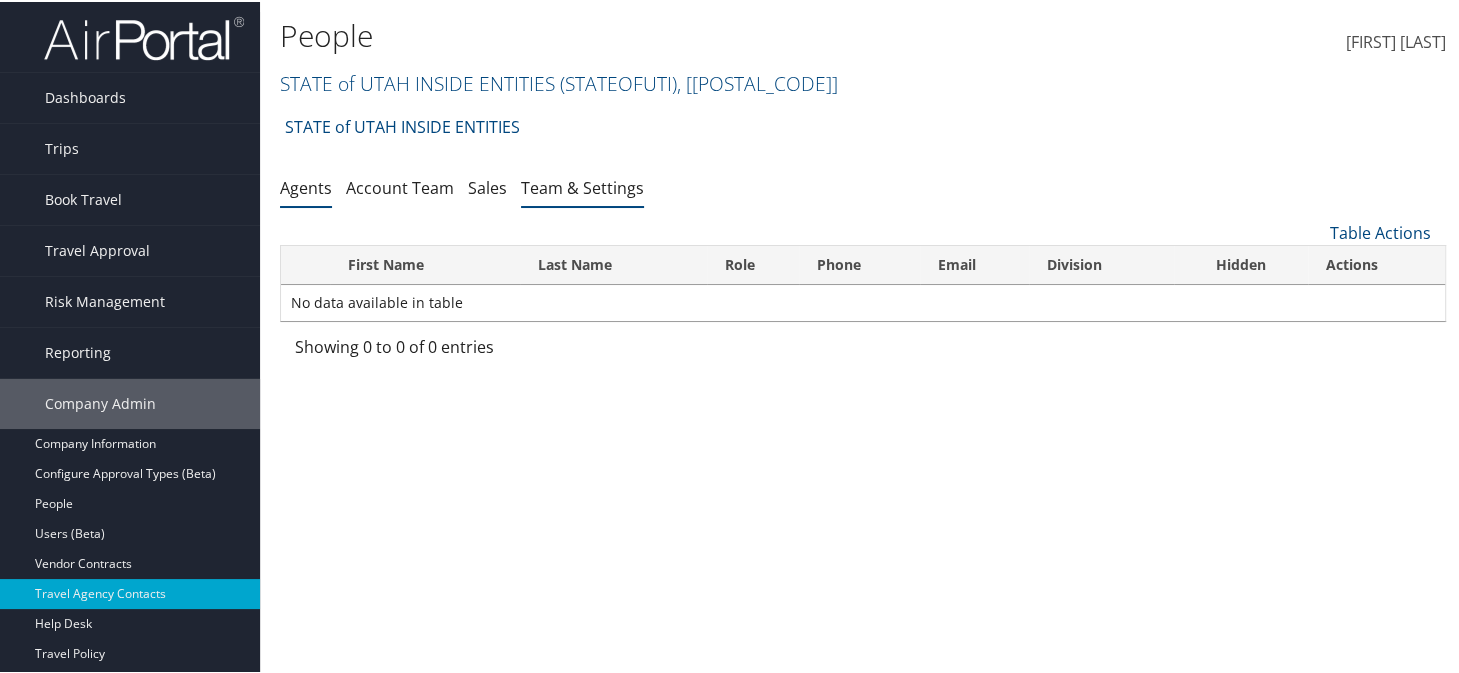 click on "Team & Settings" at bounding box center (582, 186) 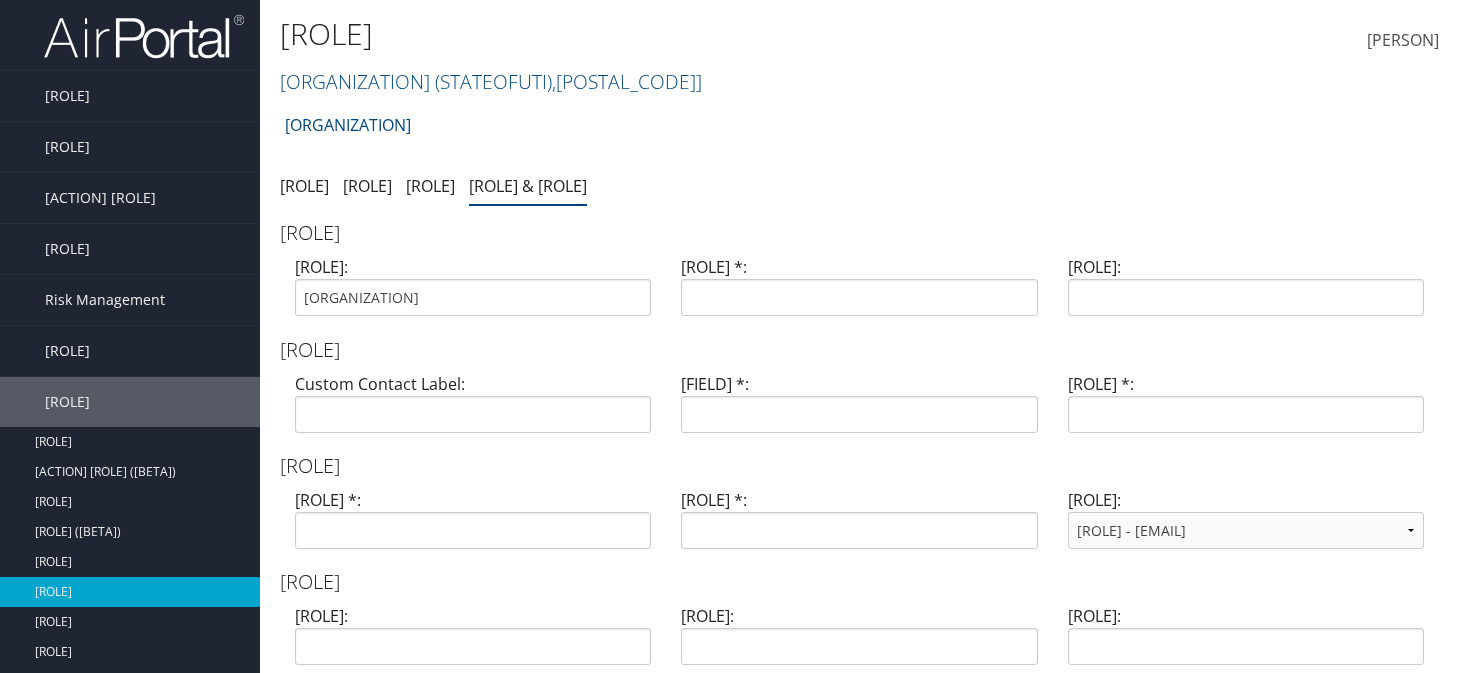 scroll, scrollTop: 0, scrollLeft: 0, axis: both 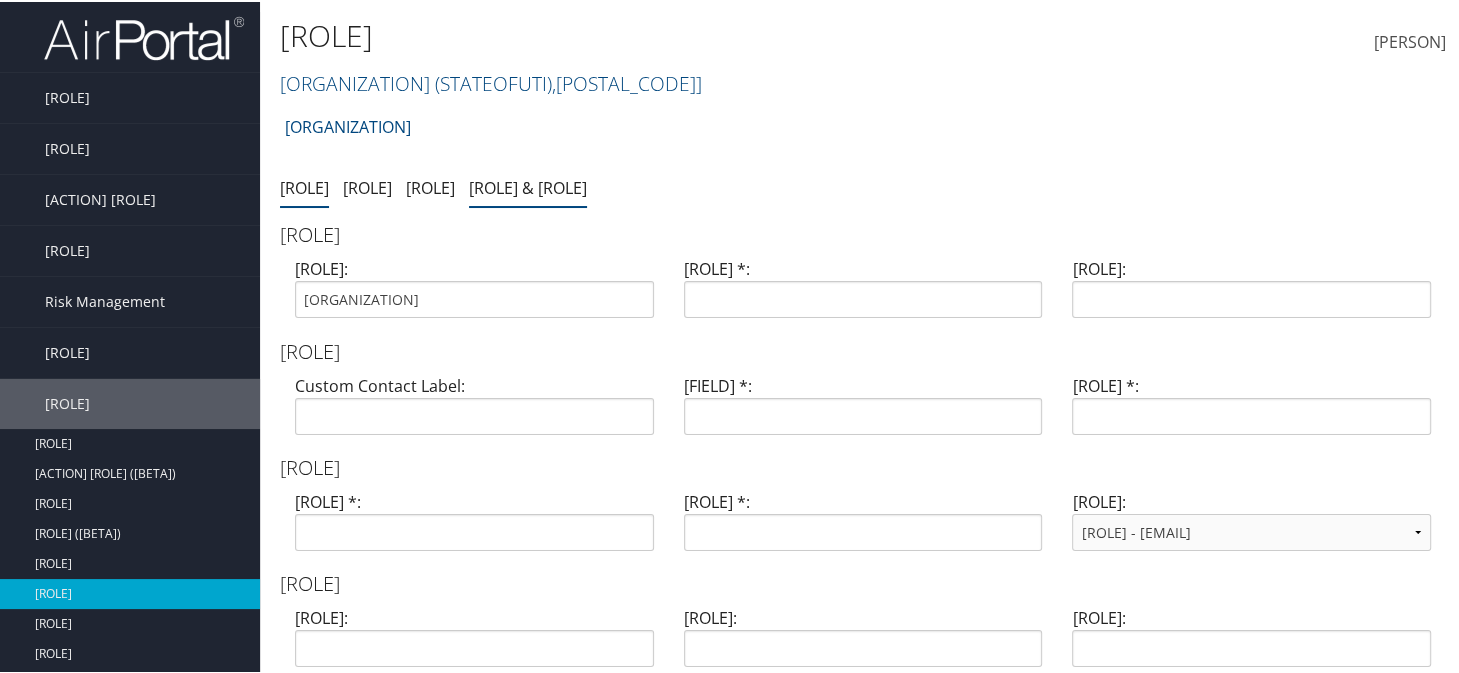 click on "Agents" at bounding box center (304, 186) 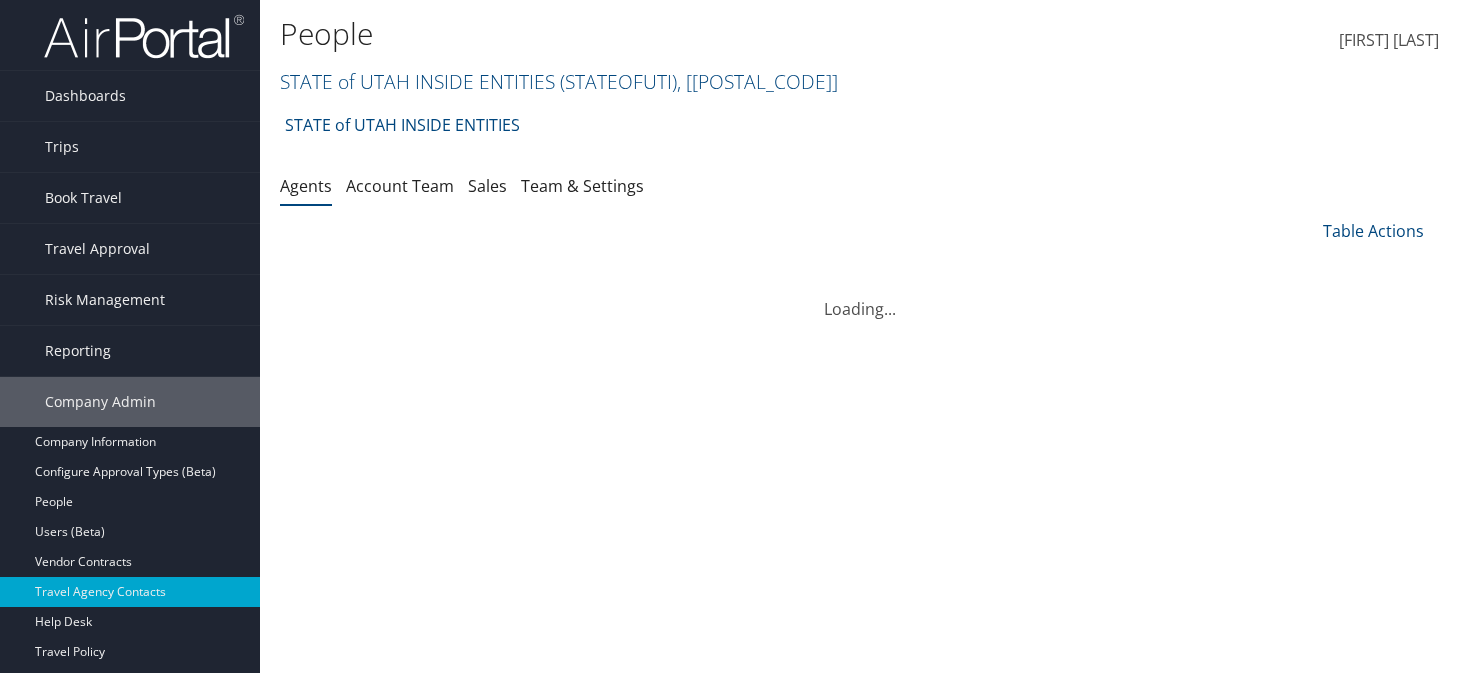 scroll, scrollTop: 0, scrollLeft: 0, axis: both 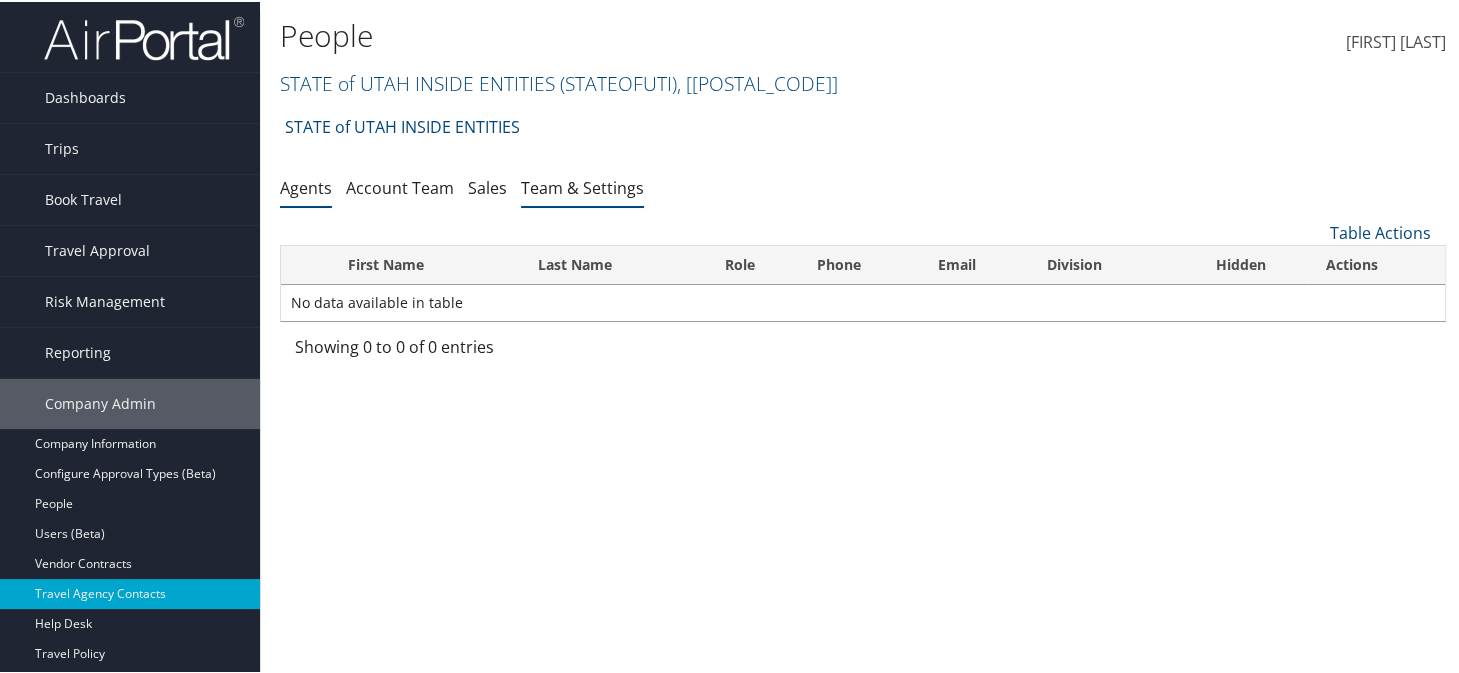 click on "Team & Settings" at bounding box center (582, 186) 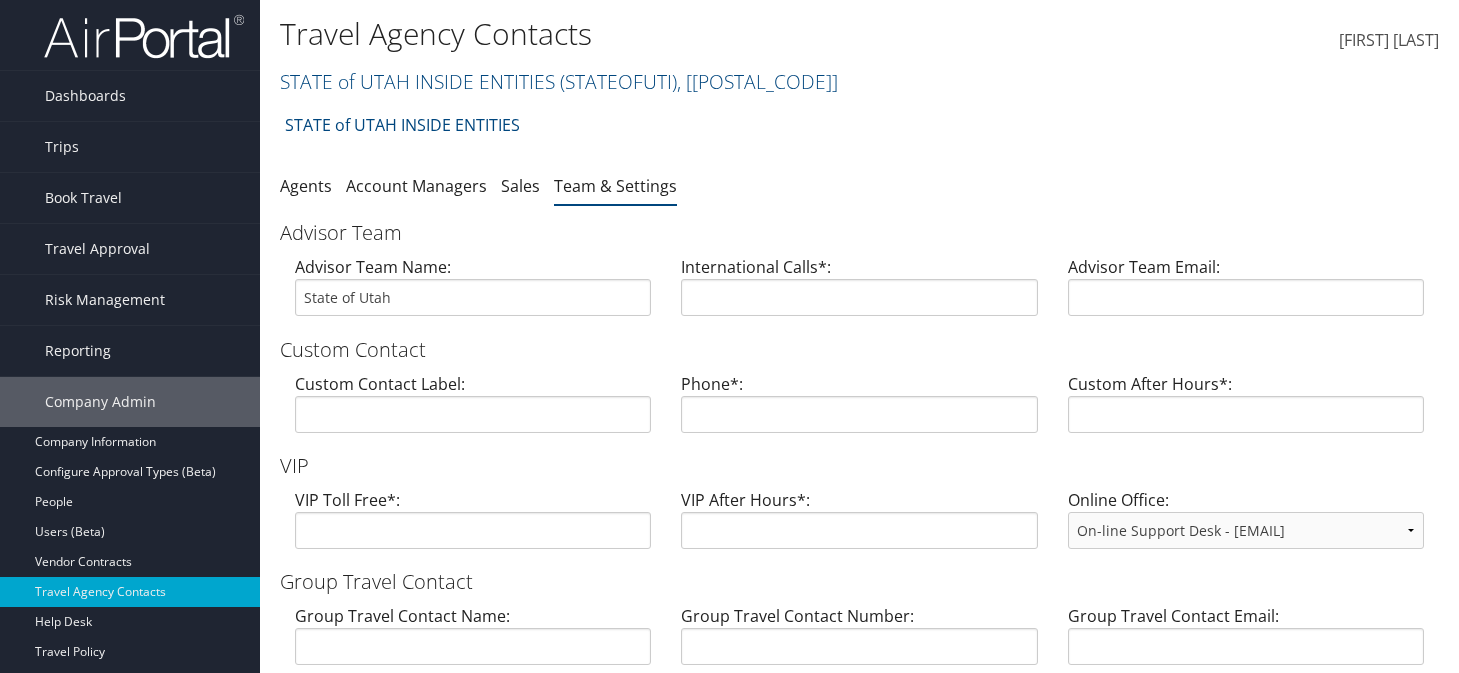 scroll, scrollTop: 0, scrollLeft: 0, axis: both 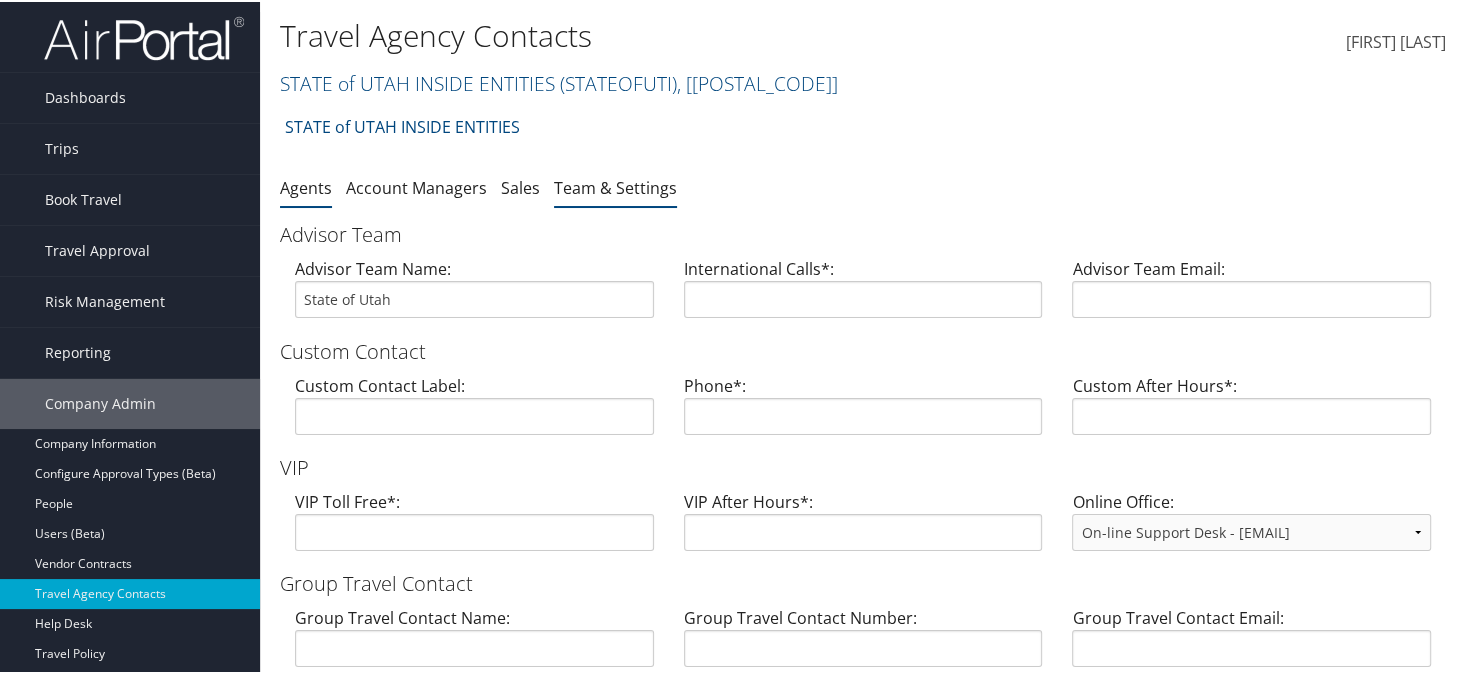 click on "Agents" at bounding box center [306, 186] 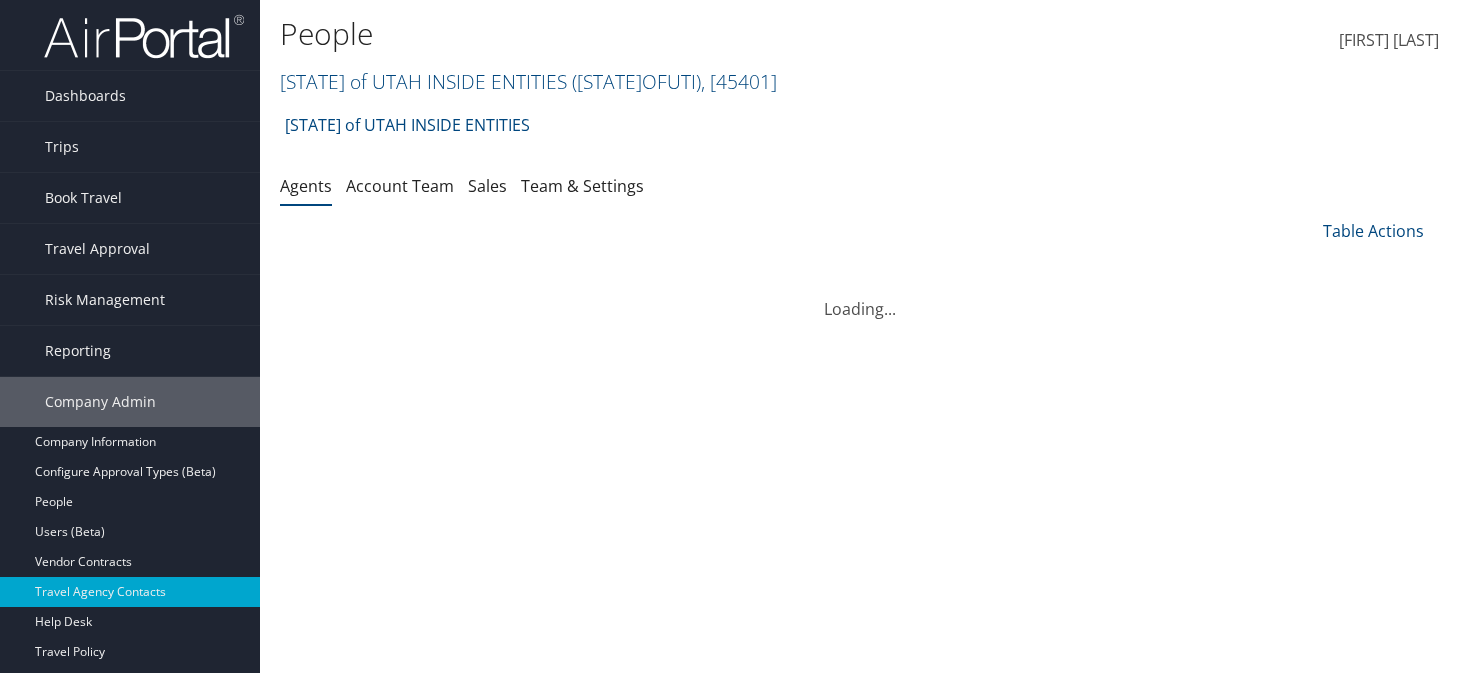 scroll, scrollTop: 0, scrollLeft: 0, axis: both 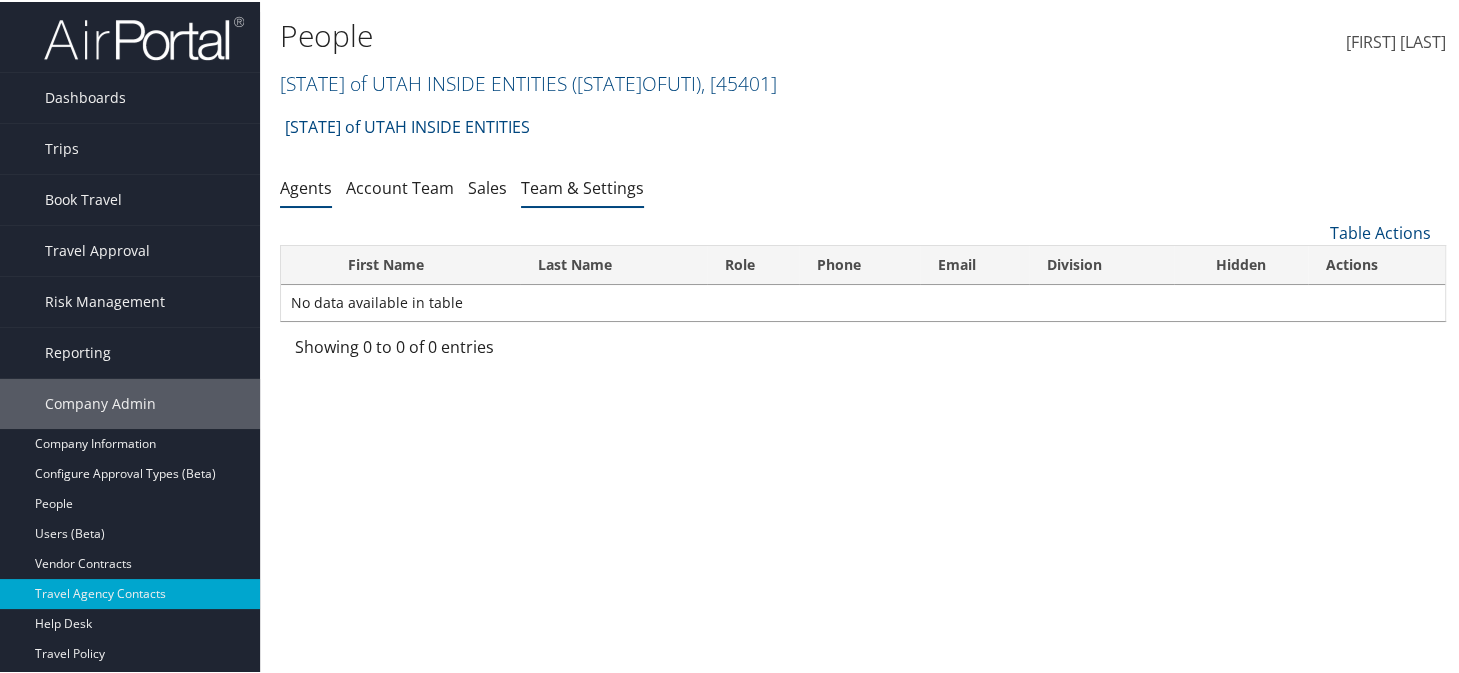 click on "Team & Settings" at bounding box center (582, 186) 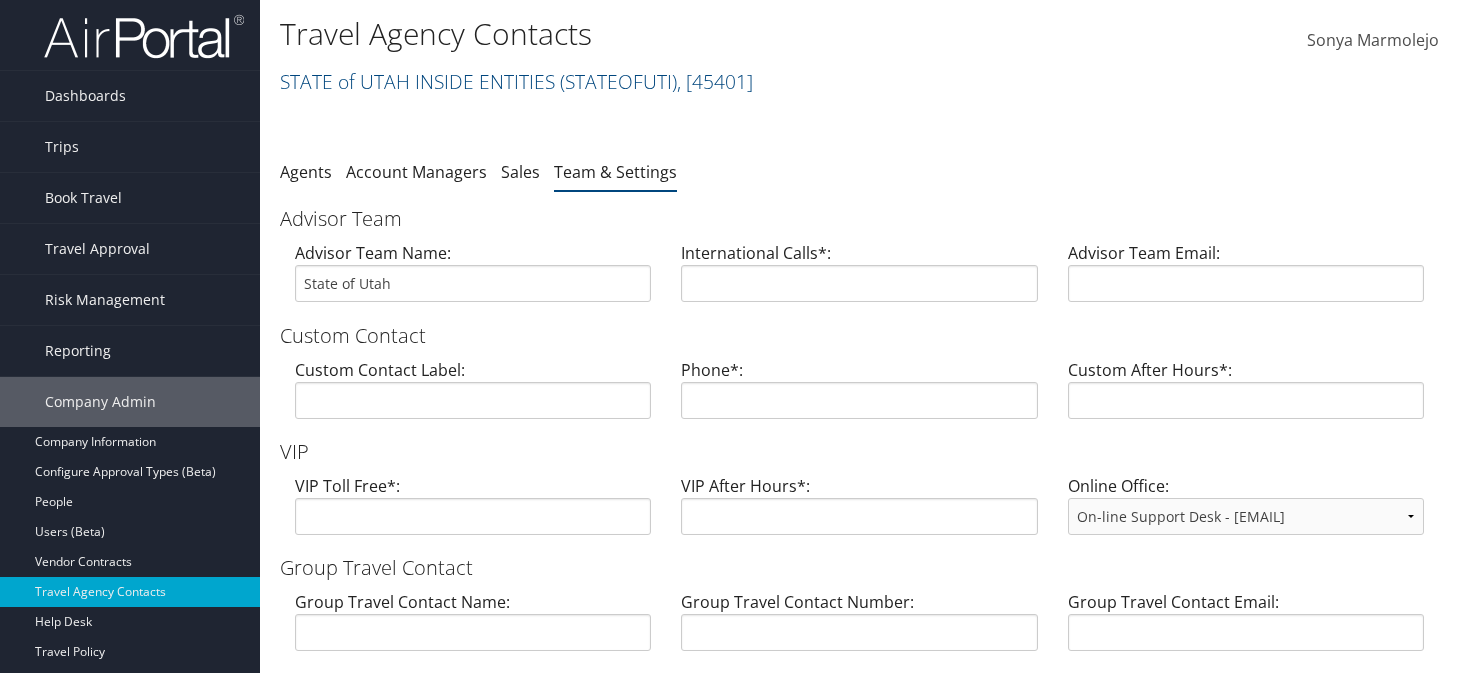 scroll, scrollTop: 0, scrollLeft: 0, axis: both 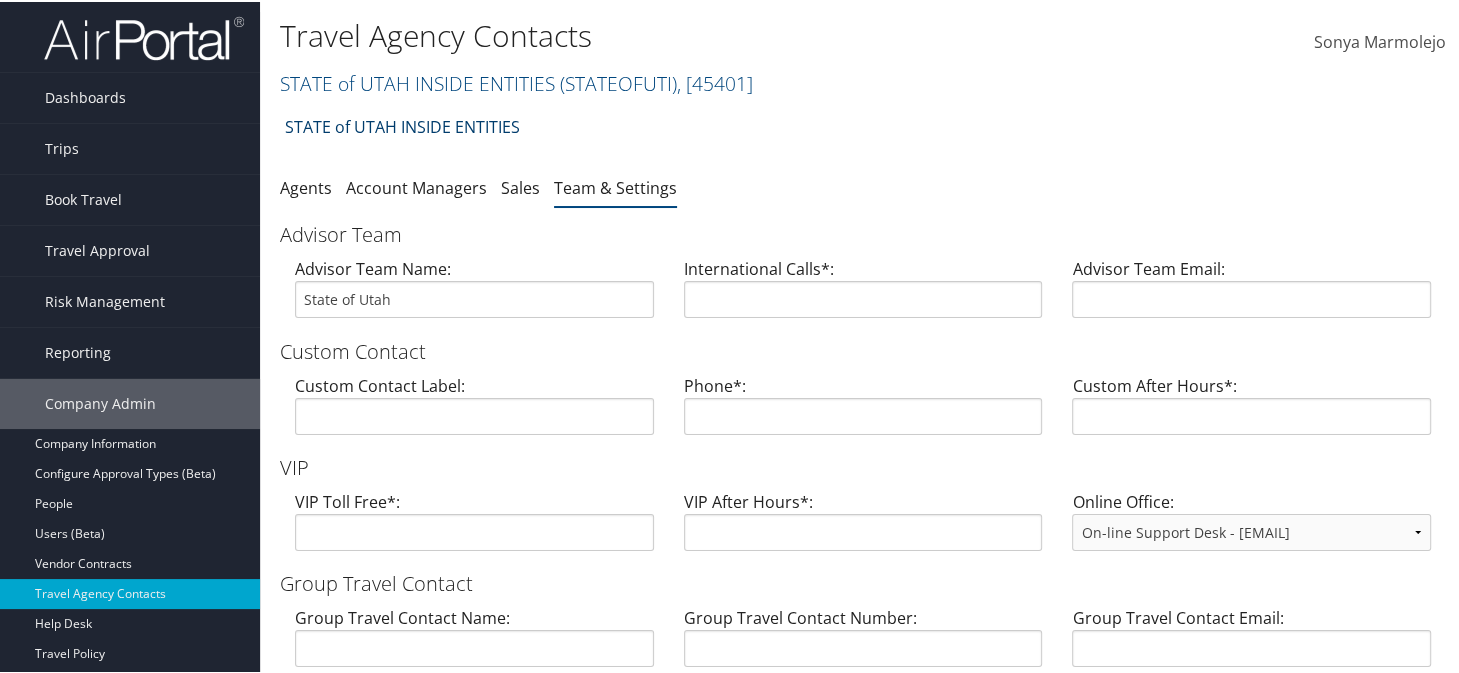 click on "STATE of UTAH INSIDE ENTITIES" at bounding box center [402, 125] 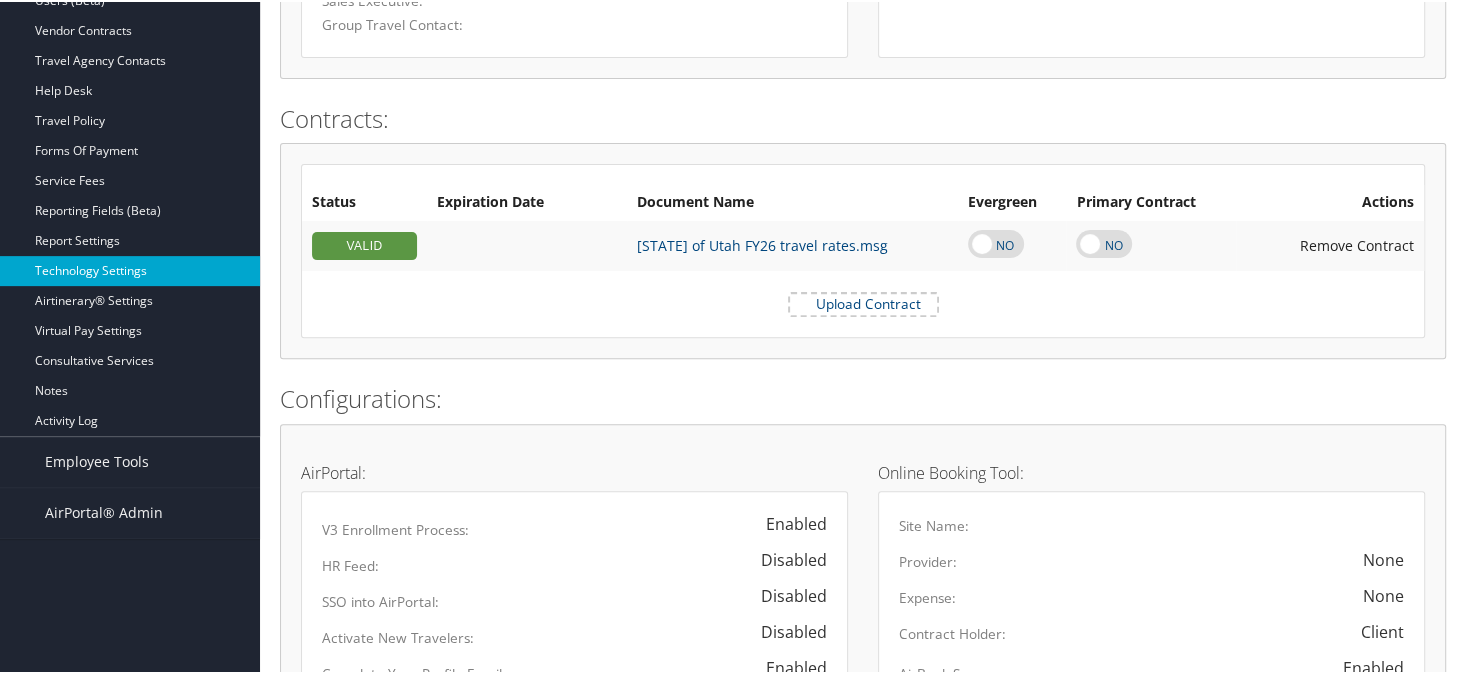 scroll, scrollTop: 500, scrollLeft: 0, axis: vertical 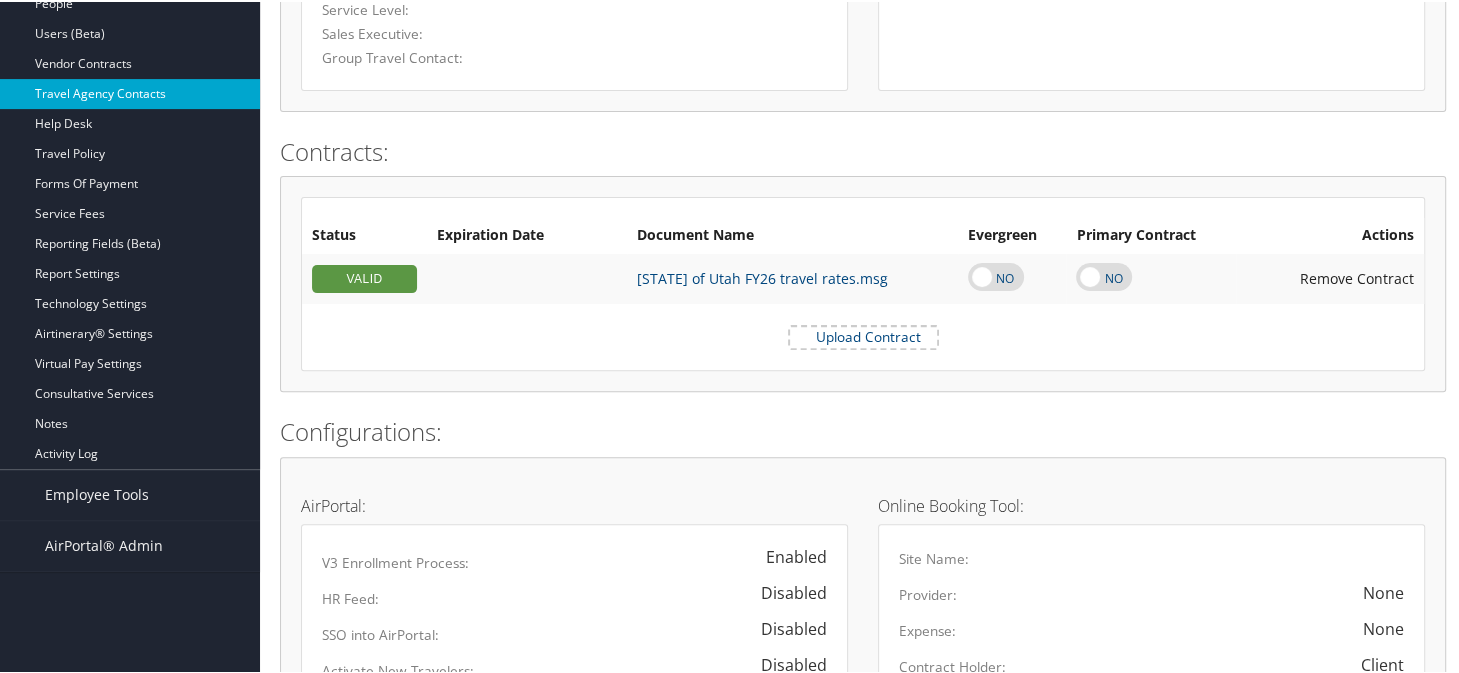 click on "Travel Agency Contacts" at bounding box center [130, 92] 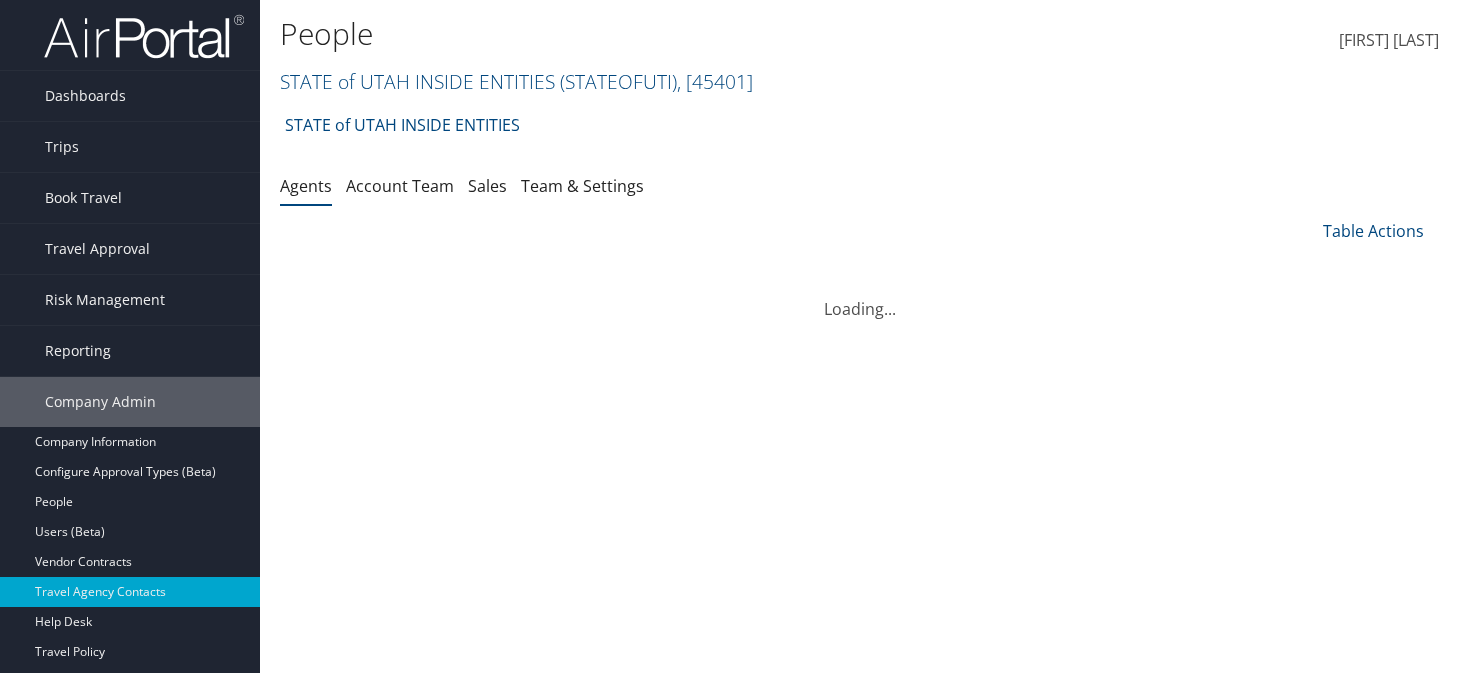 scroll, scrollTop: 0, scrollLeft: 0, axis: both 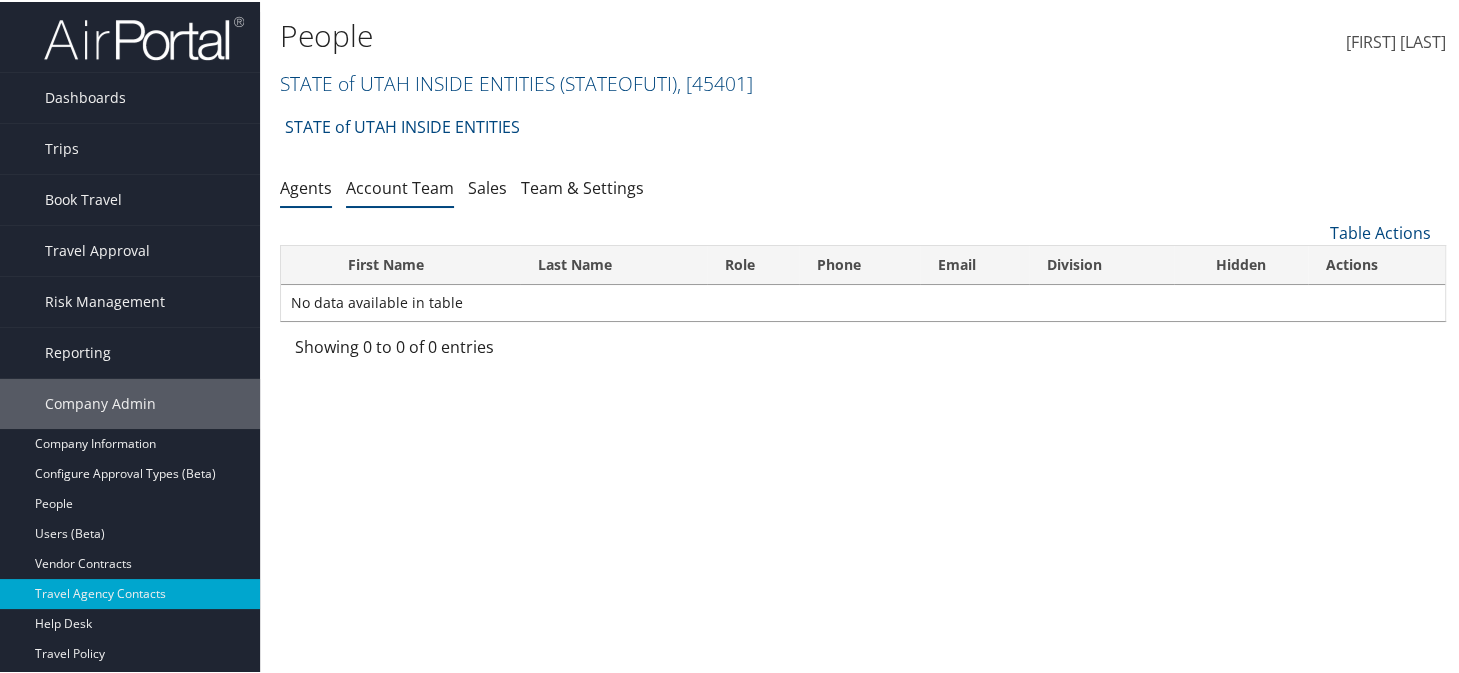 click on "Account Team" at bounding box center (400, 186) 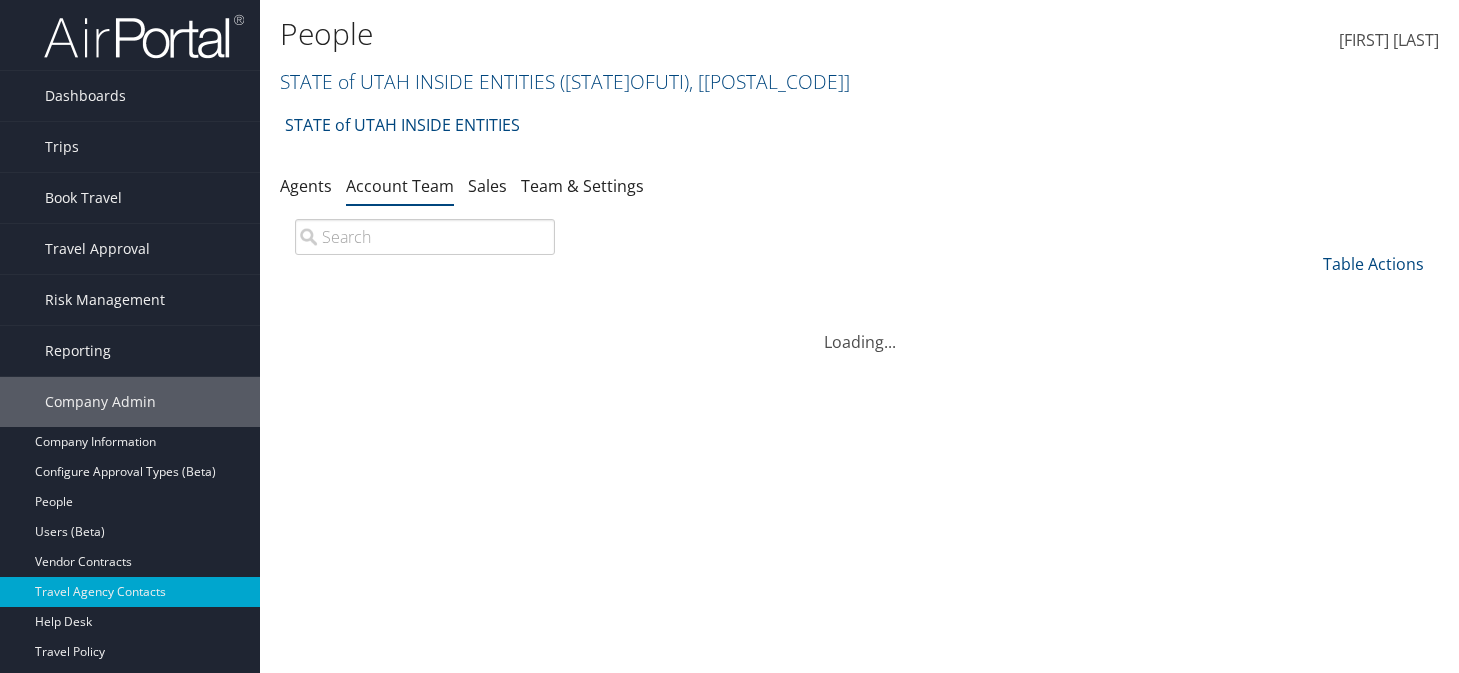 scroll, scrollTop: 0, scrollLeft: 0, axis: both 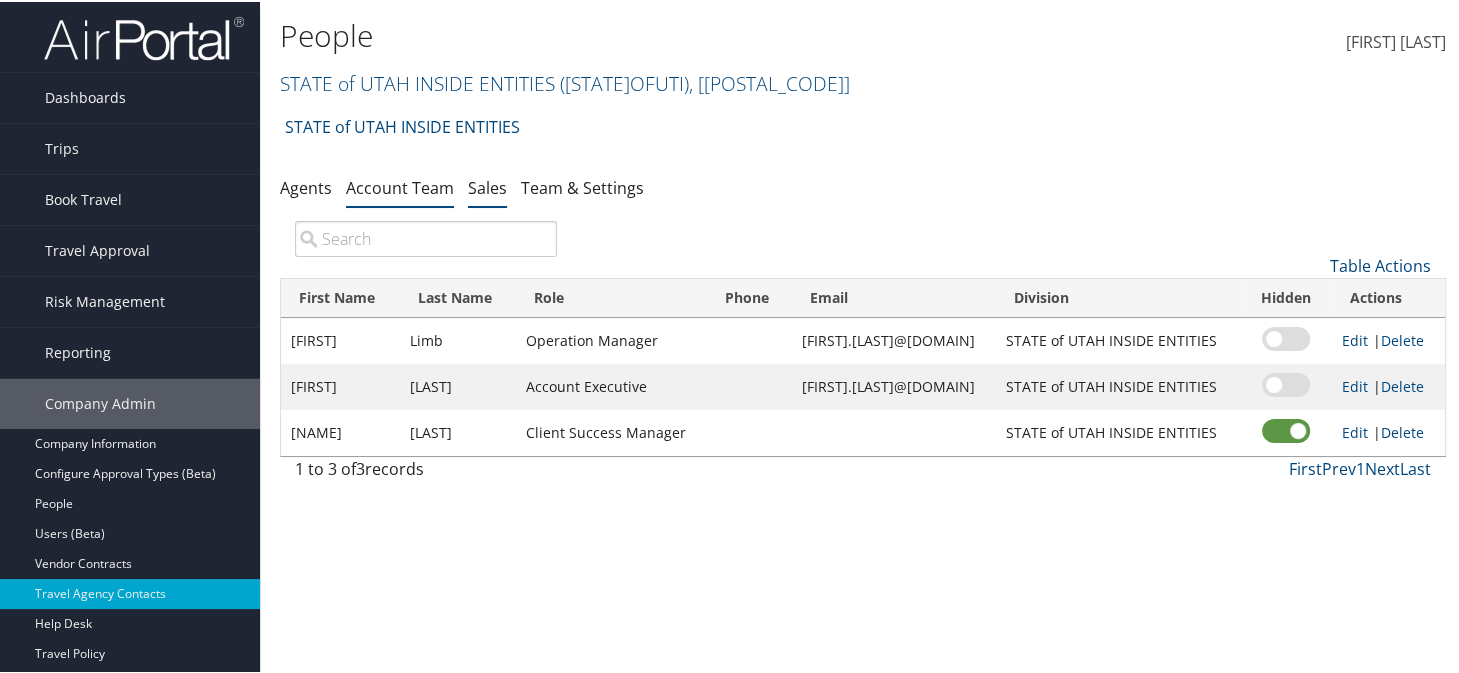 click on "Sales" at bounding box center (487, 186) 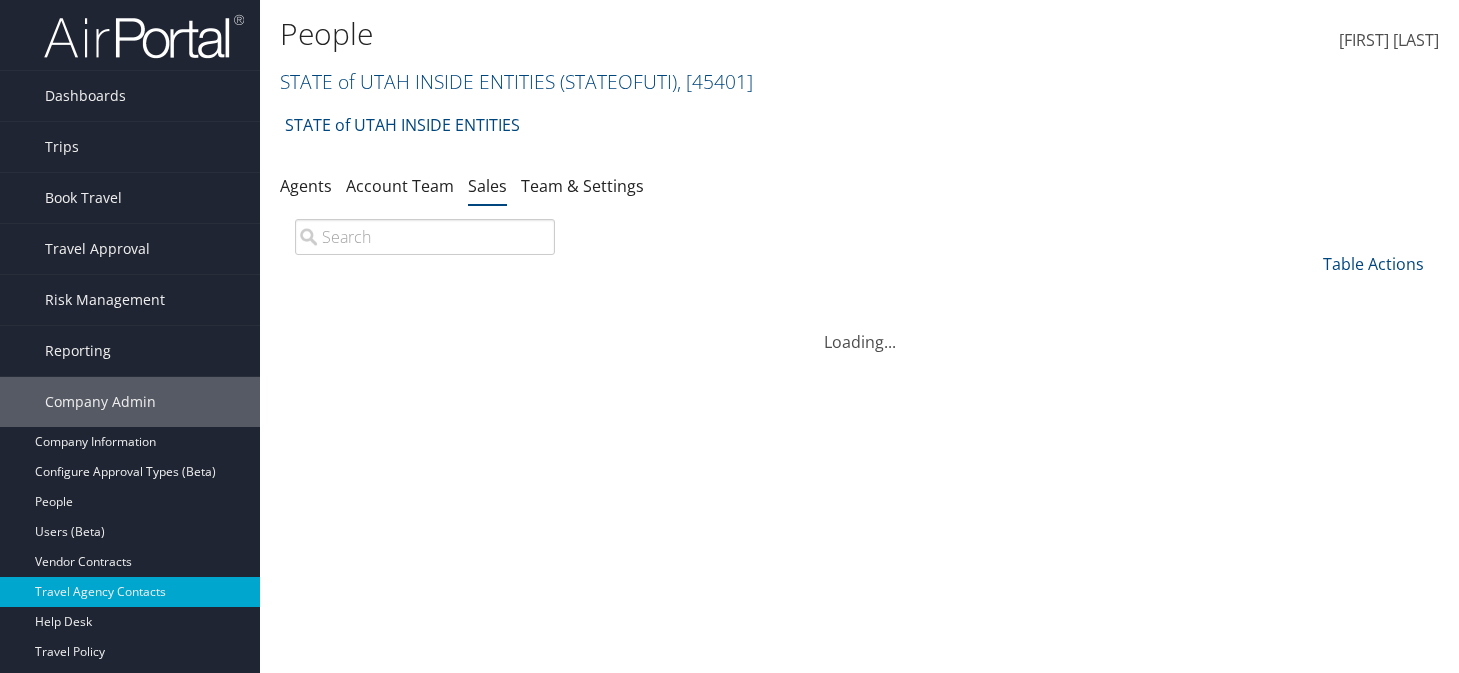 scroll, scrollTop: 0, scrollLeft: 0, axis: both 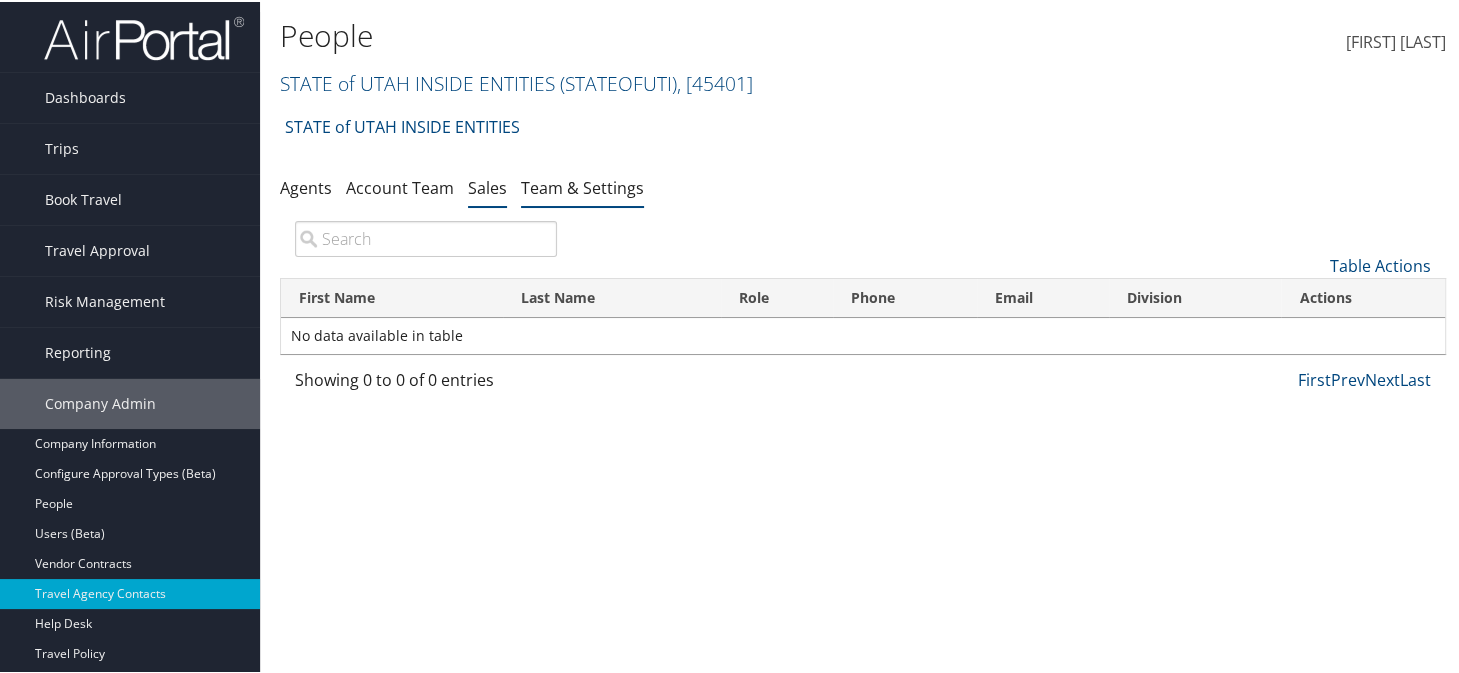 click on "Team & Settings" at bounding box center (582, 186) 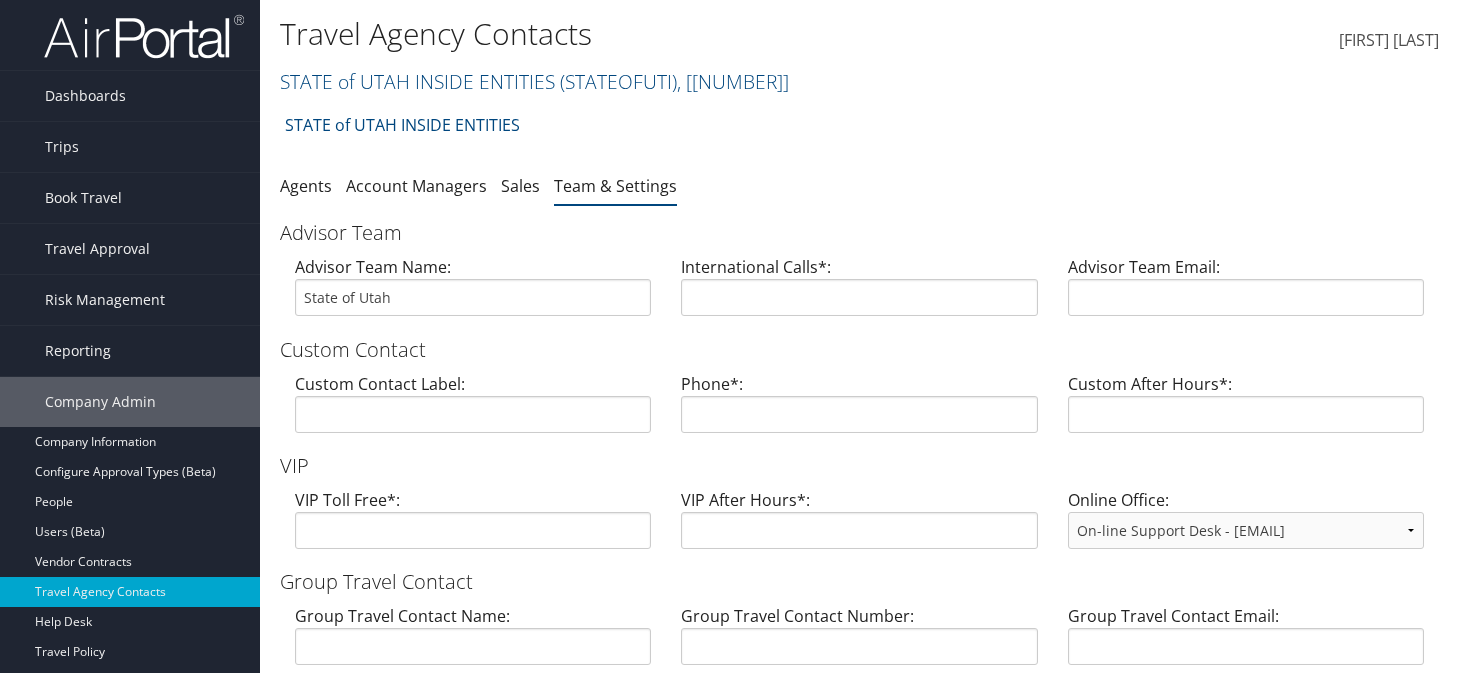 scroll, scrollTop: 0, scrollLeft: 0, axis: both 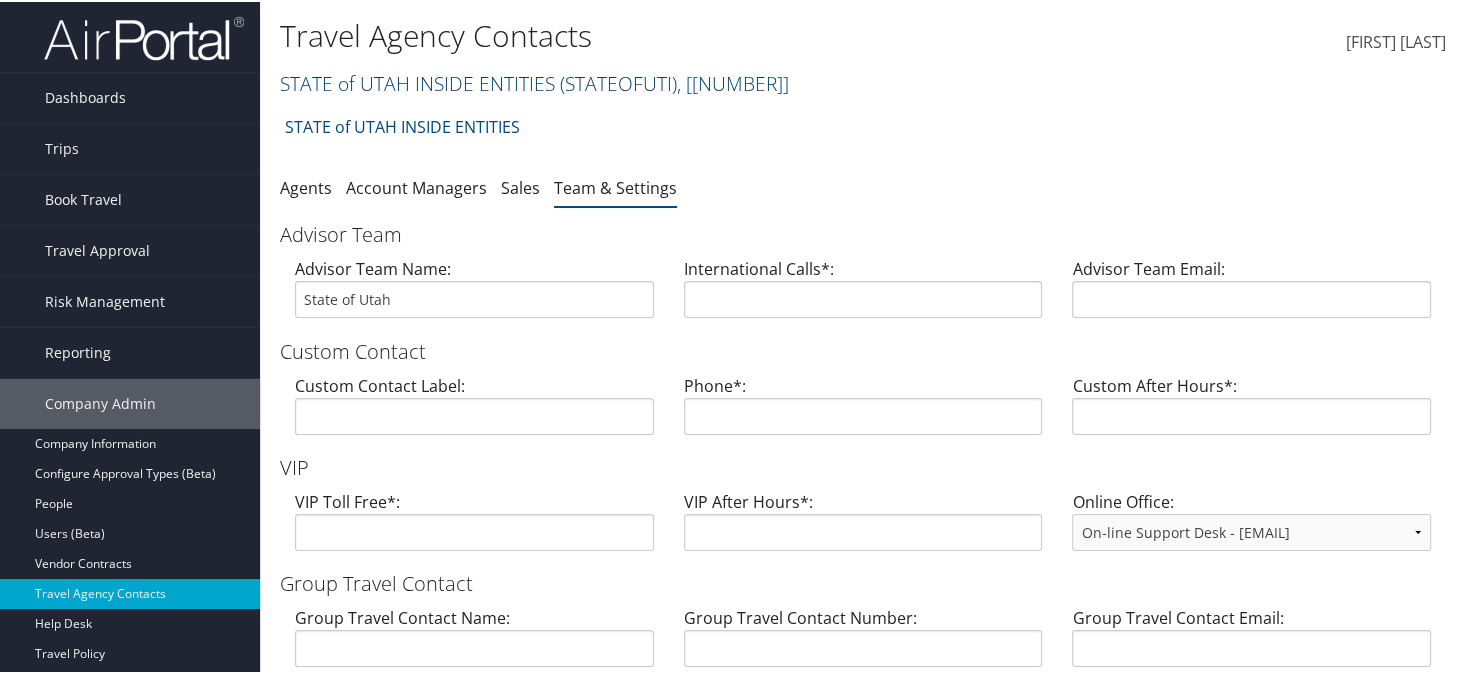 click on "( STATEOFUTI )" at bounding box center (618, 81) 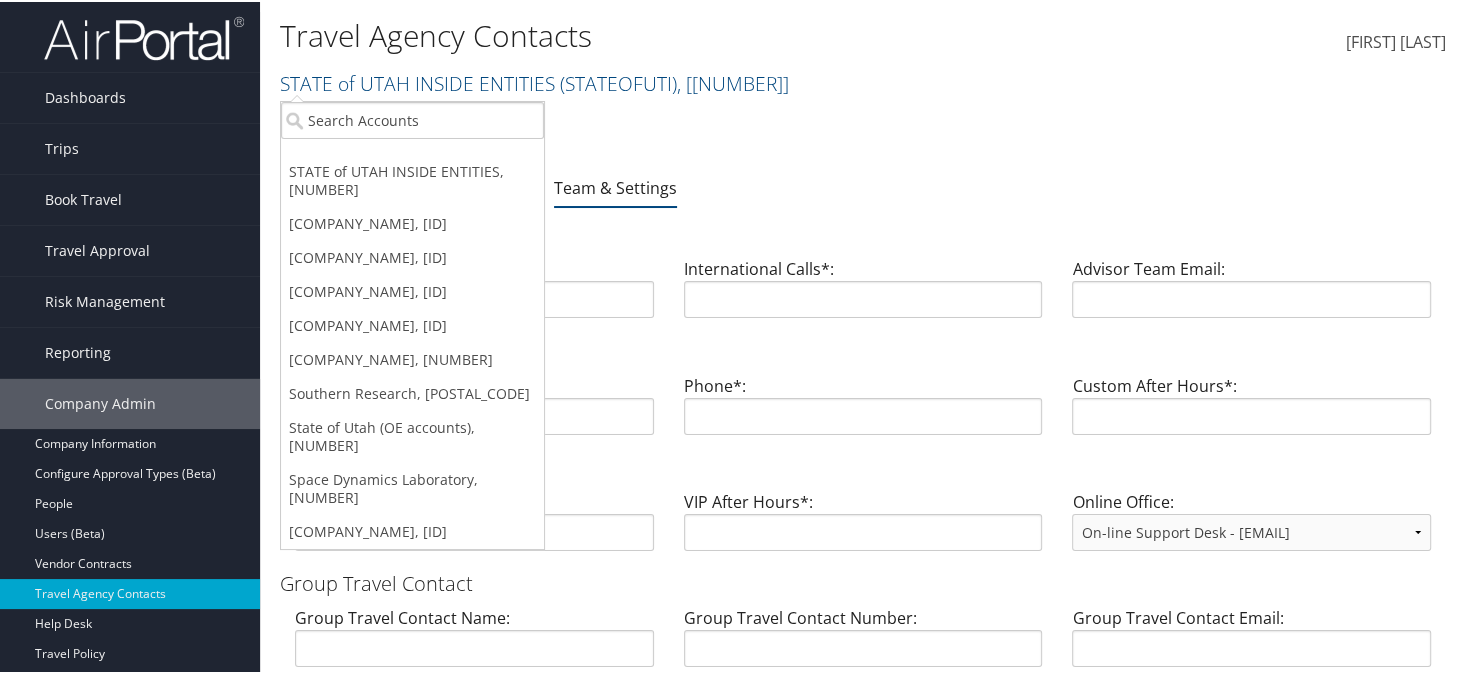 click on "Agents
Account Managers
Sales
Team & Settings" at bounding box center (863, 187) 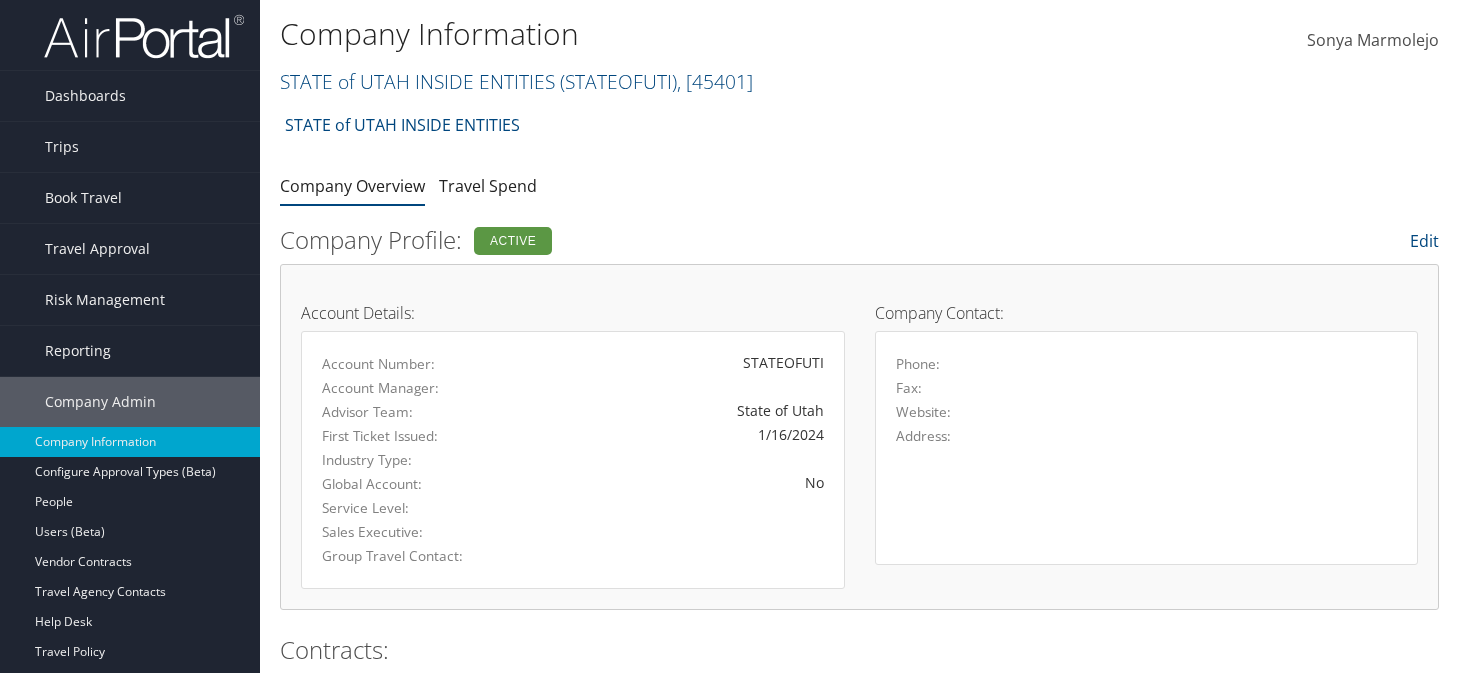 scroll, scrollTop: 0, scrollLeft: 0, axis: both 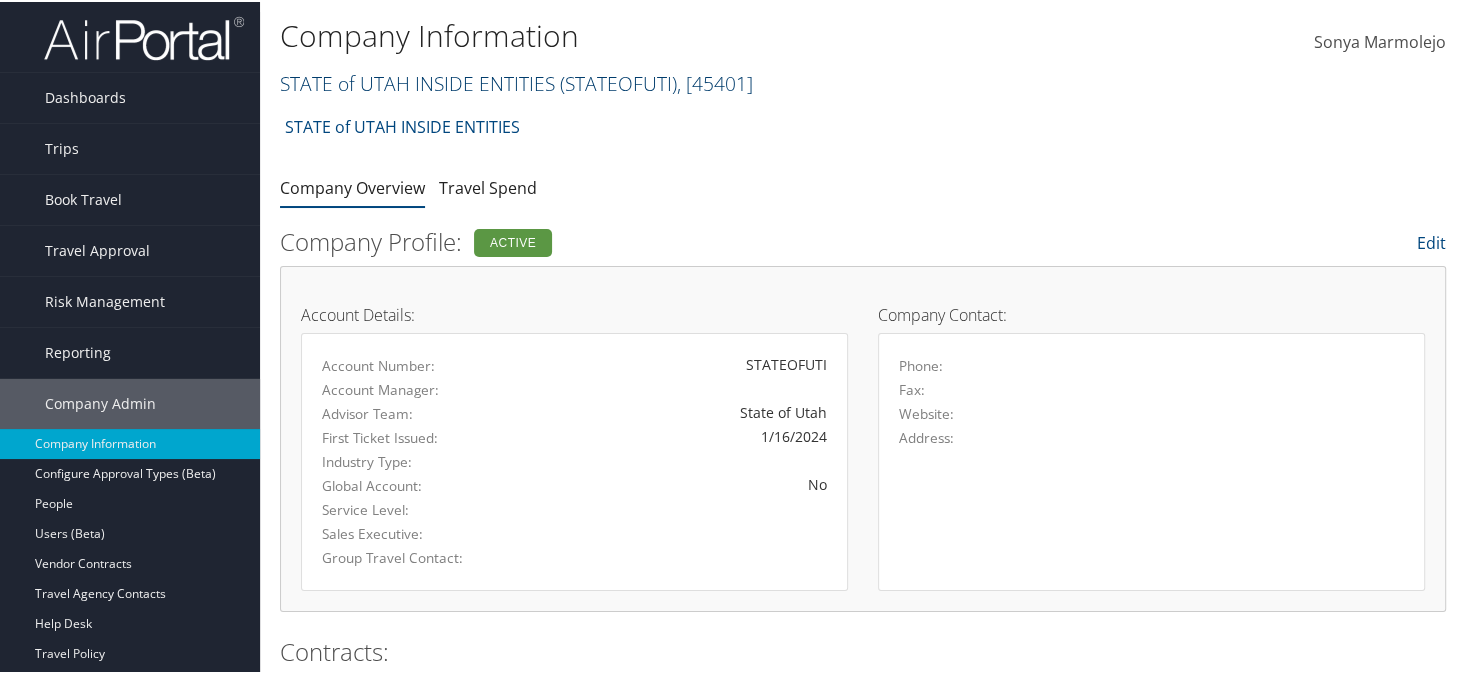 click on "STATE of UTAH INSIDE ENTITIES   ( STATEOFUTI )  , [ 45401 ]" at bounding box center (516, 81) 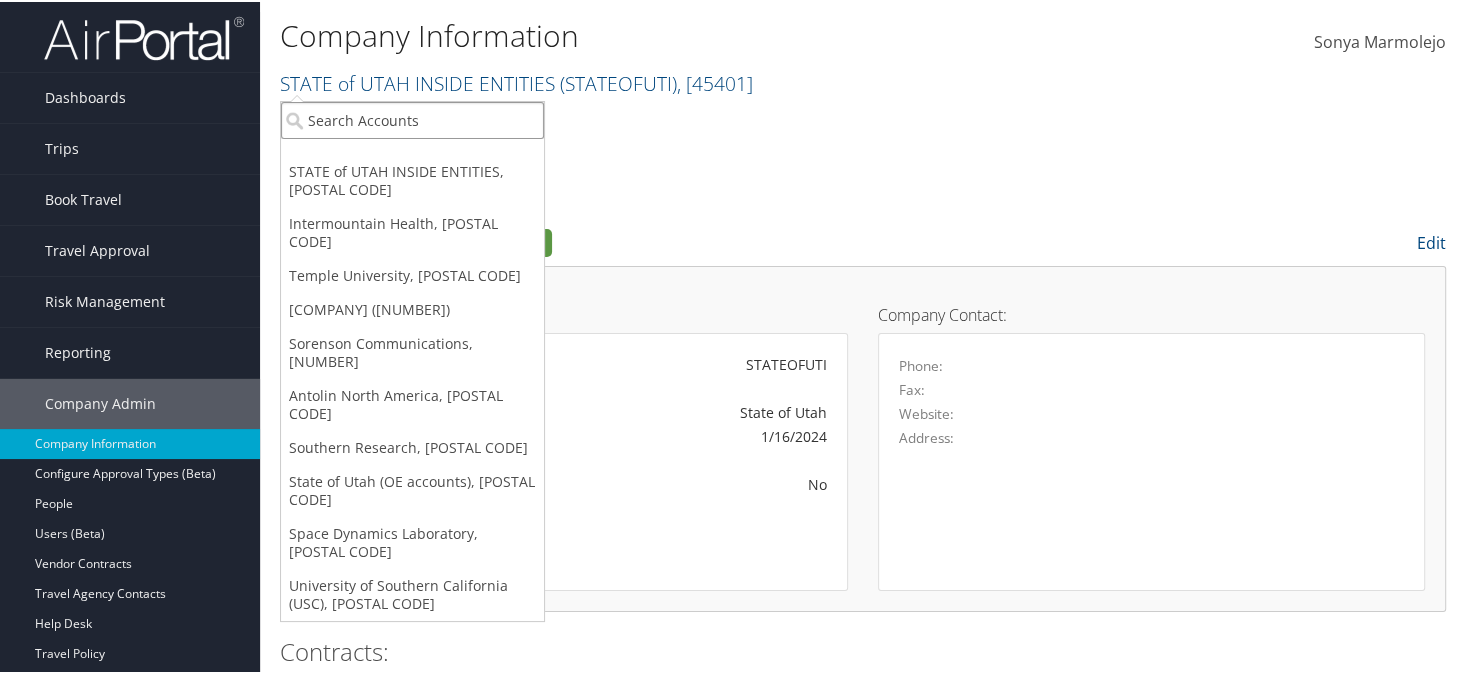 click at bounding box center (412, 118) 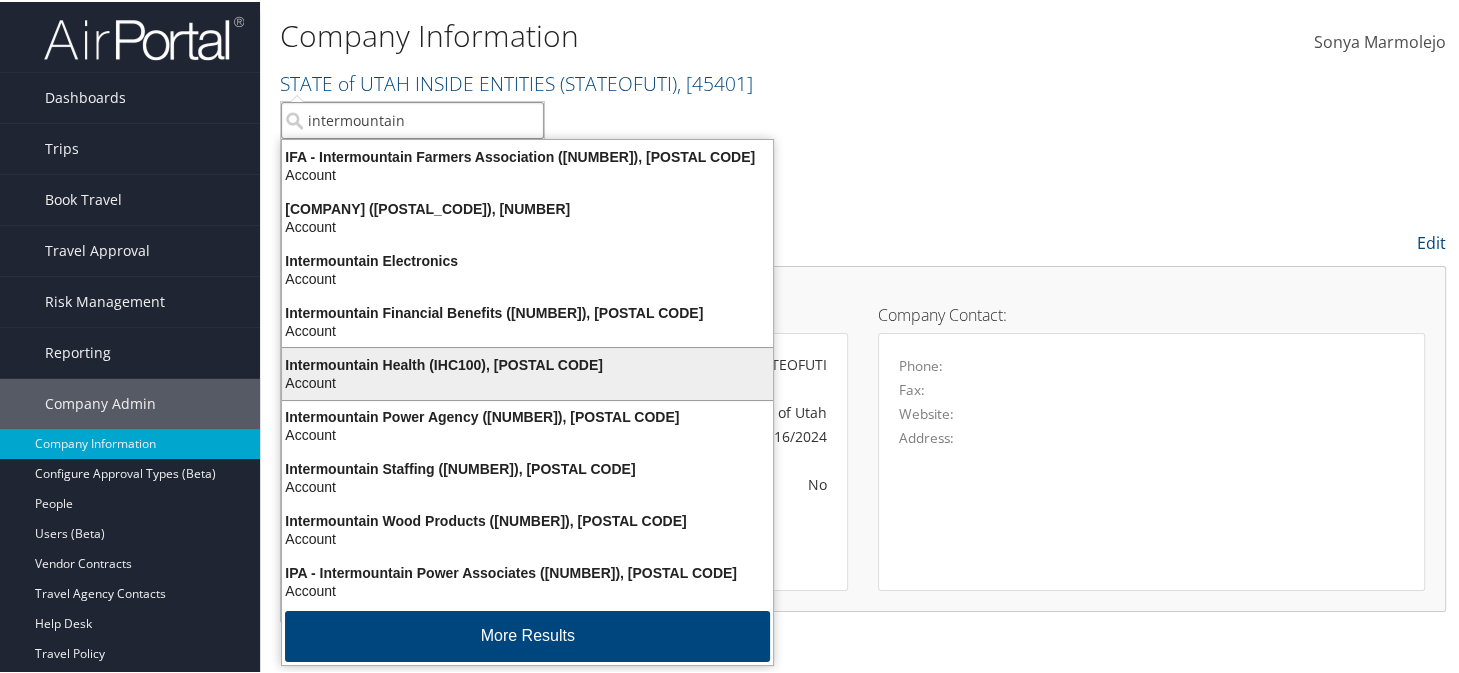 click on "Intermountain Health (IHC100), [3133]" at bounding box center [527, 363] 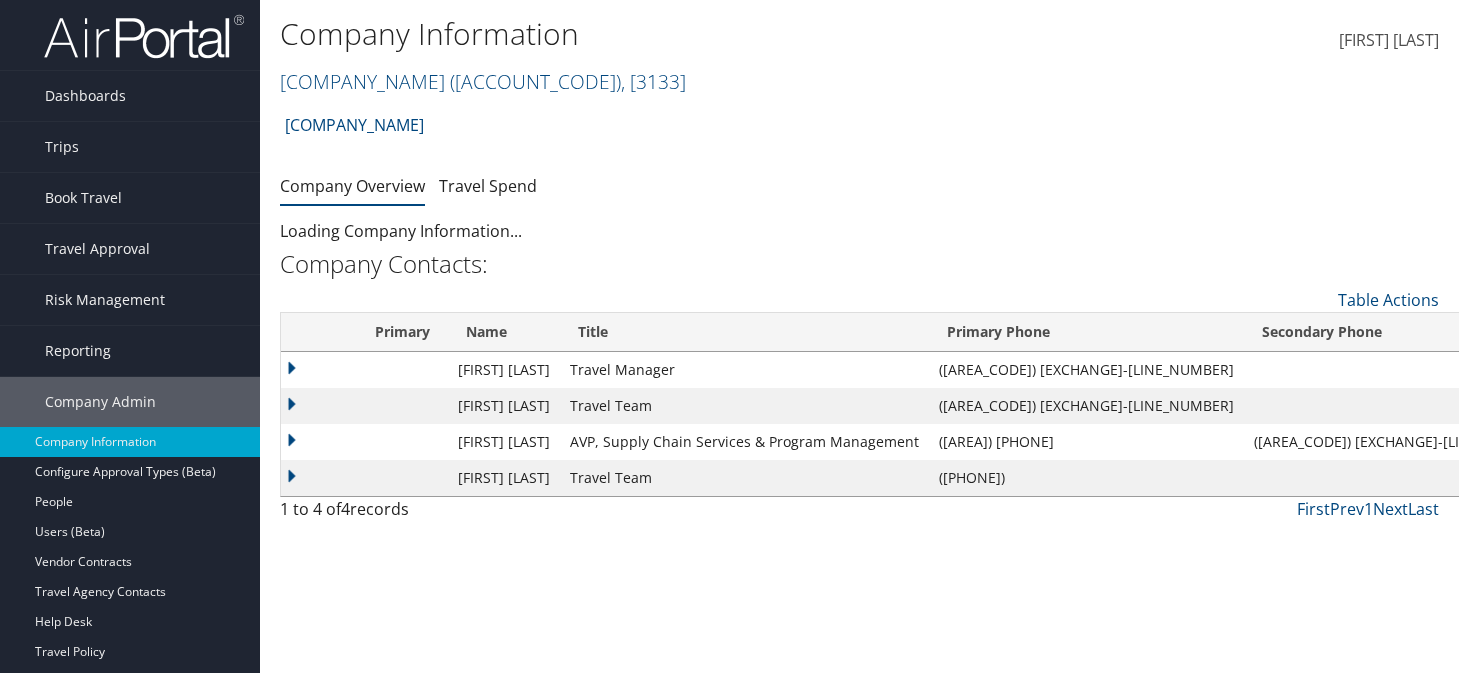 scroll, scrollTop: 0, scrollLeft: 0, axis: both 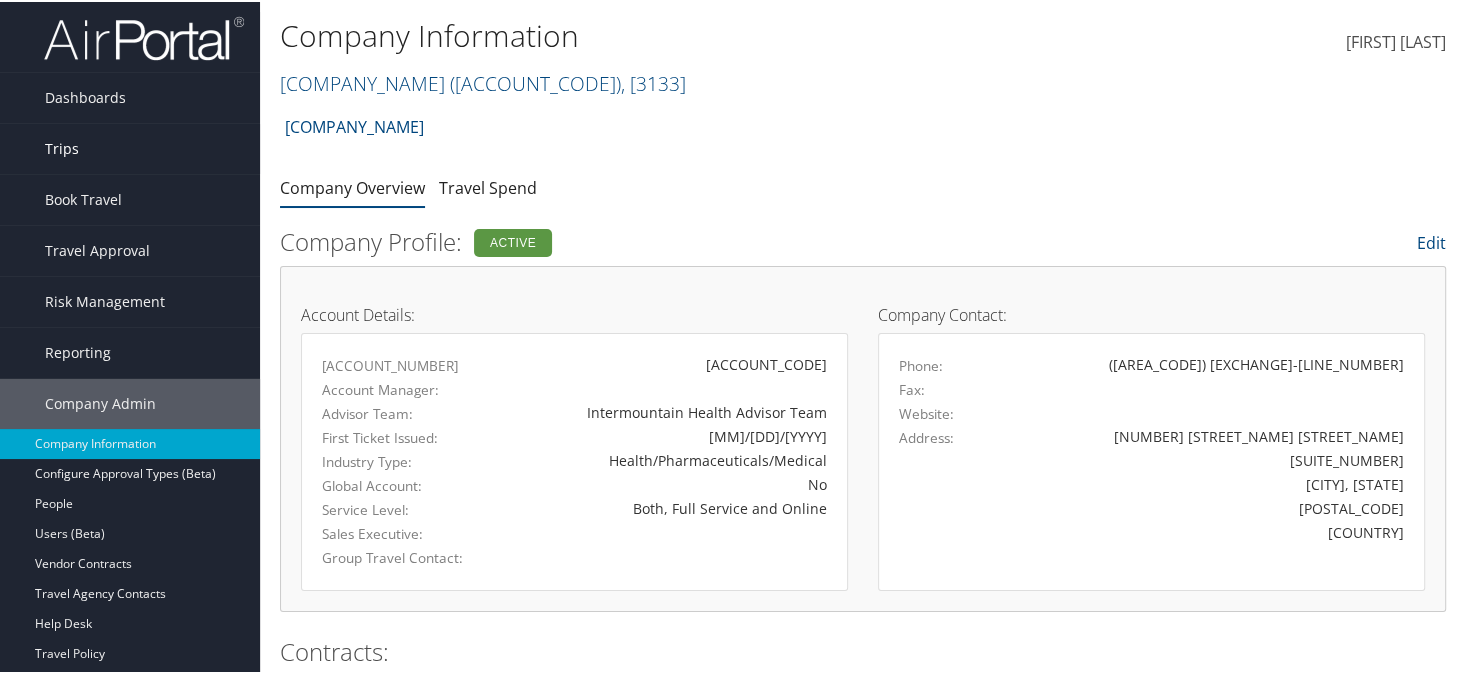 click on "Trips" at bounding box center [62, 147] 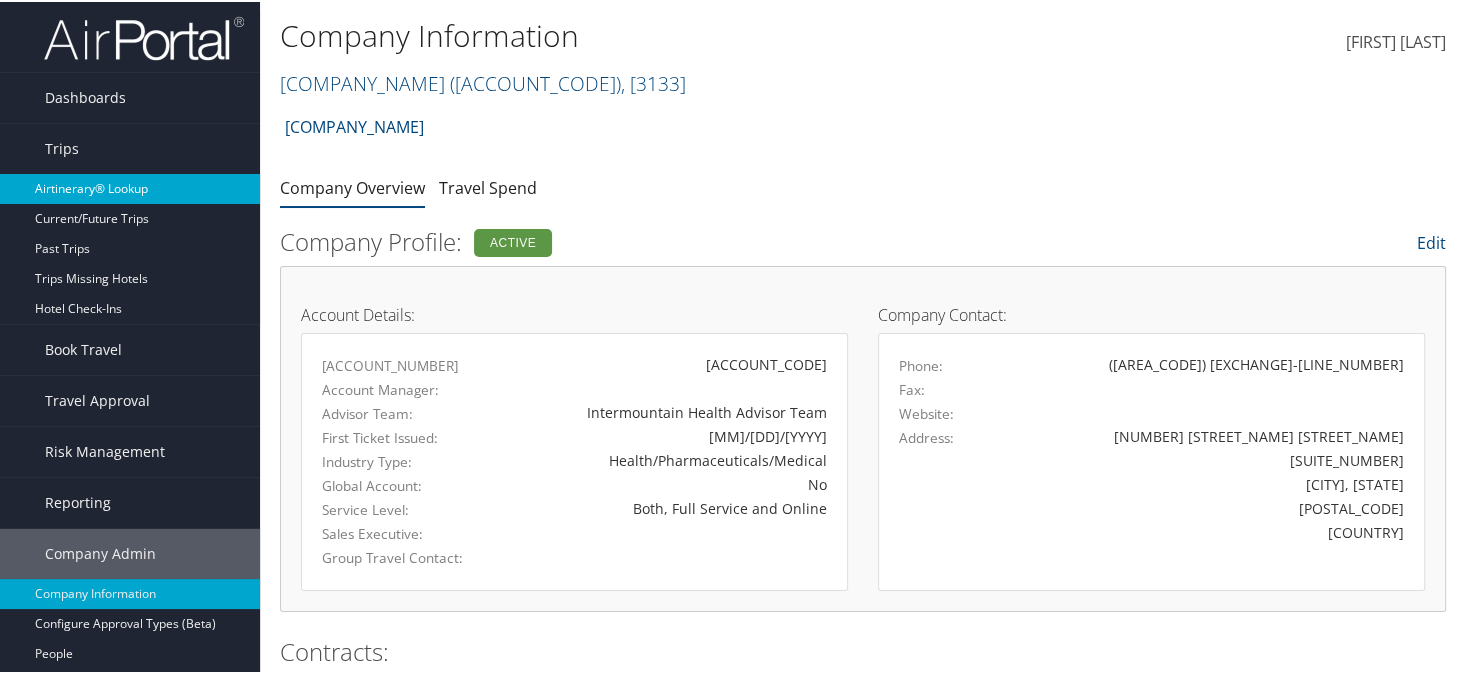 click on "Airtinerary® Lookup" at bounding box center [130, 187] 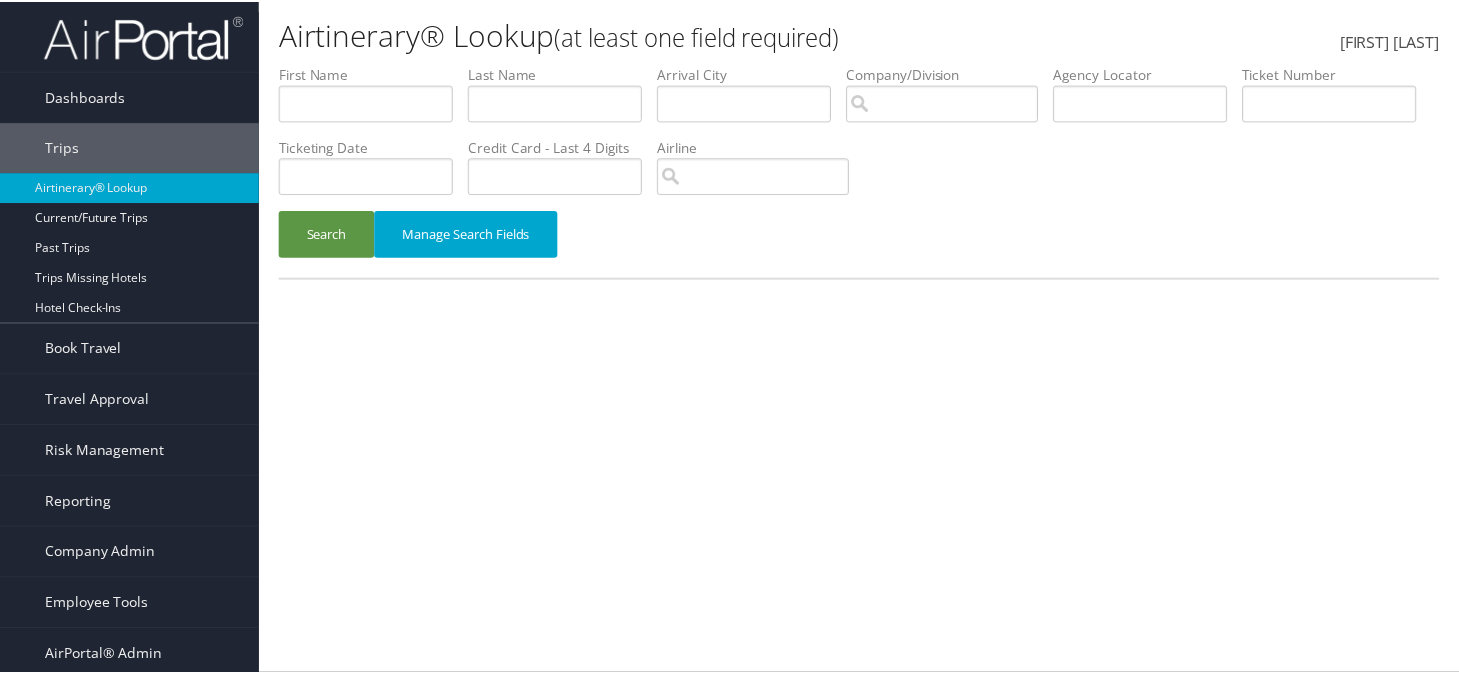scroll, scrollTop: 0, scrollLeft: 0, axis: both 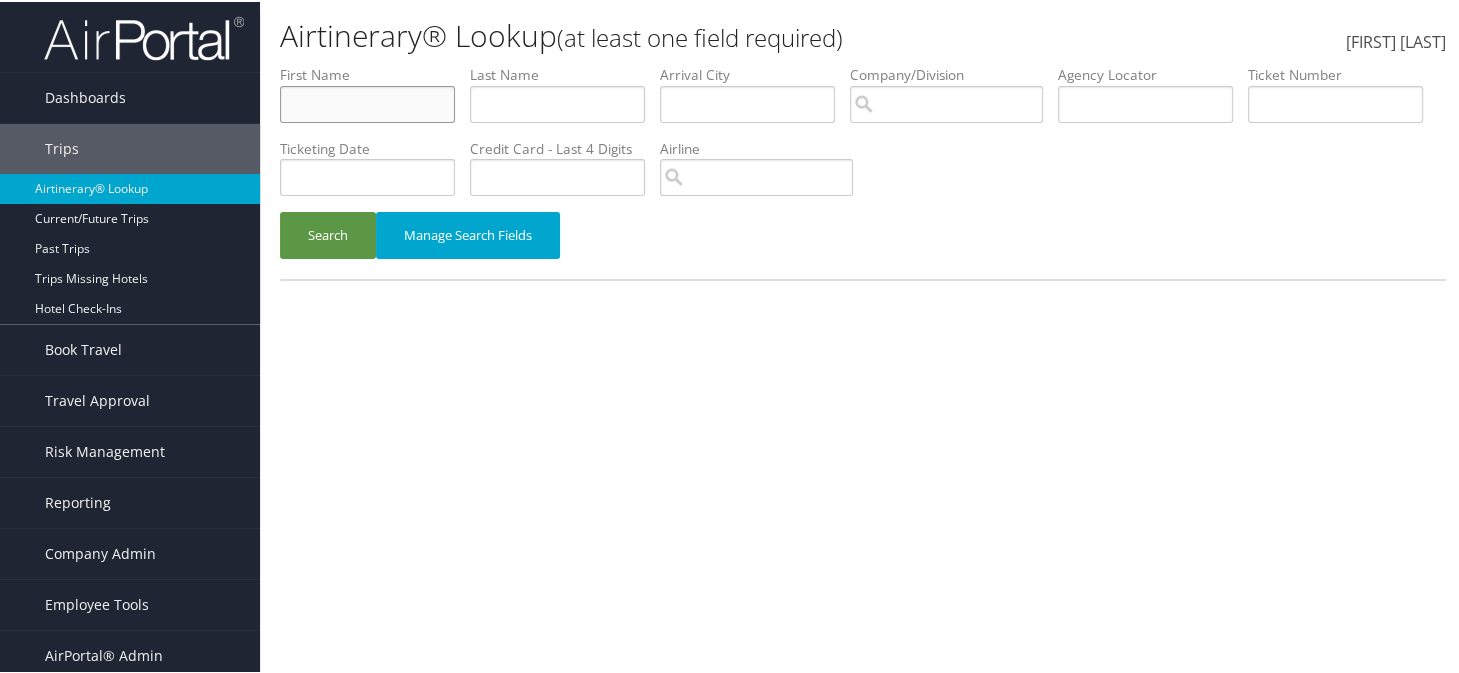 click at bounding box center [367, 102] 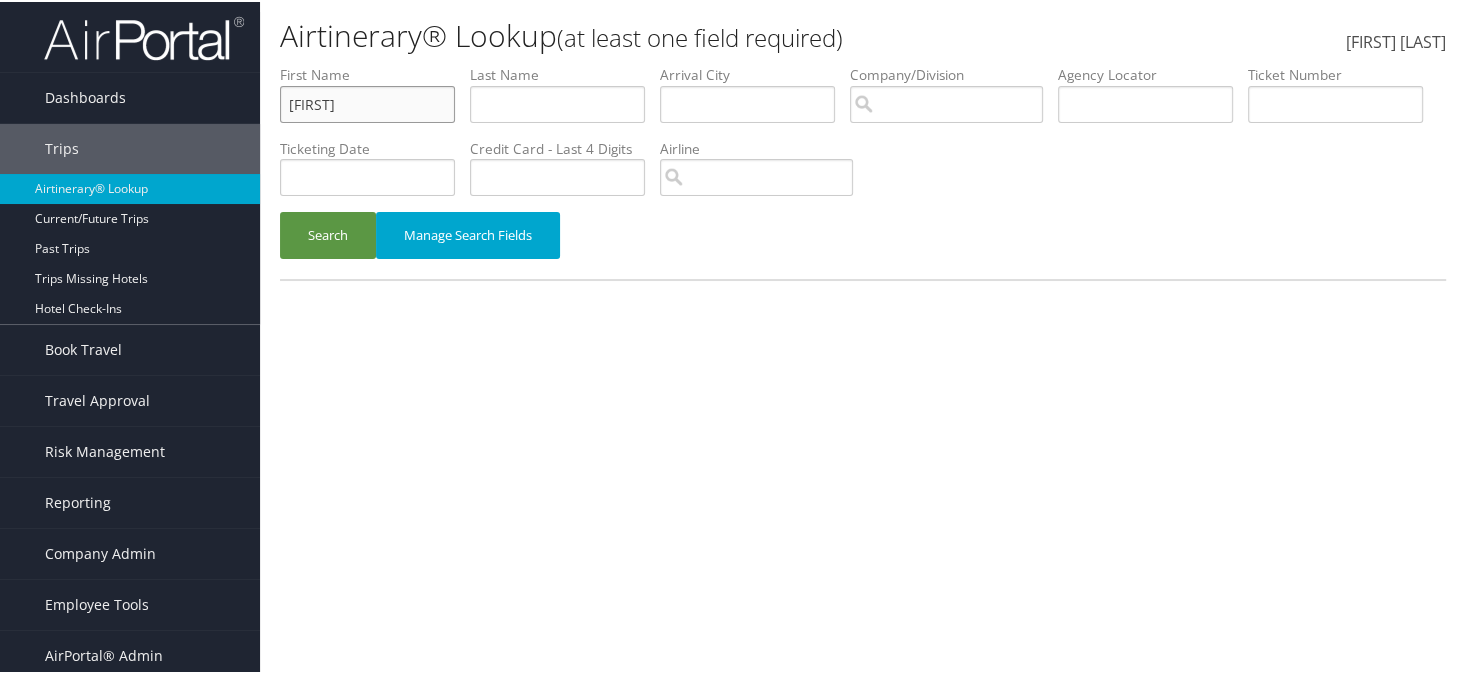 type on "[FIRST]" 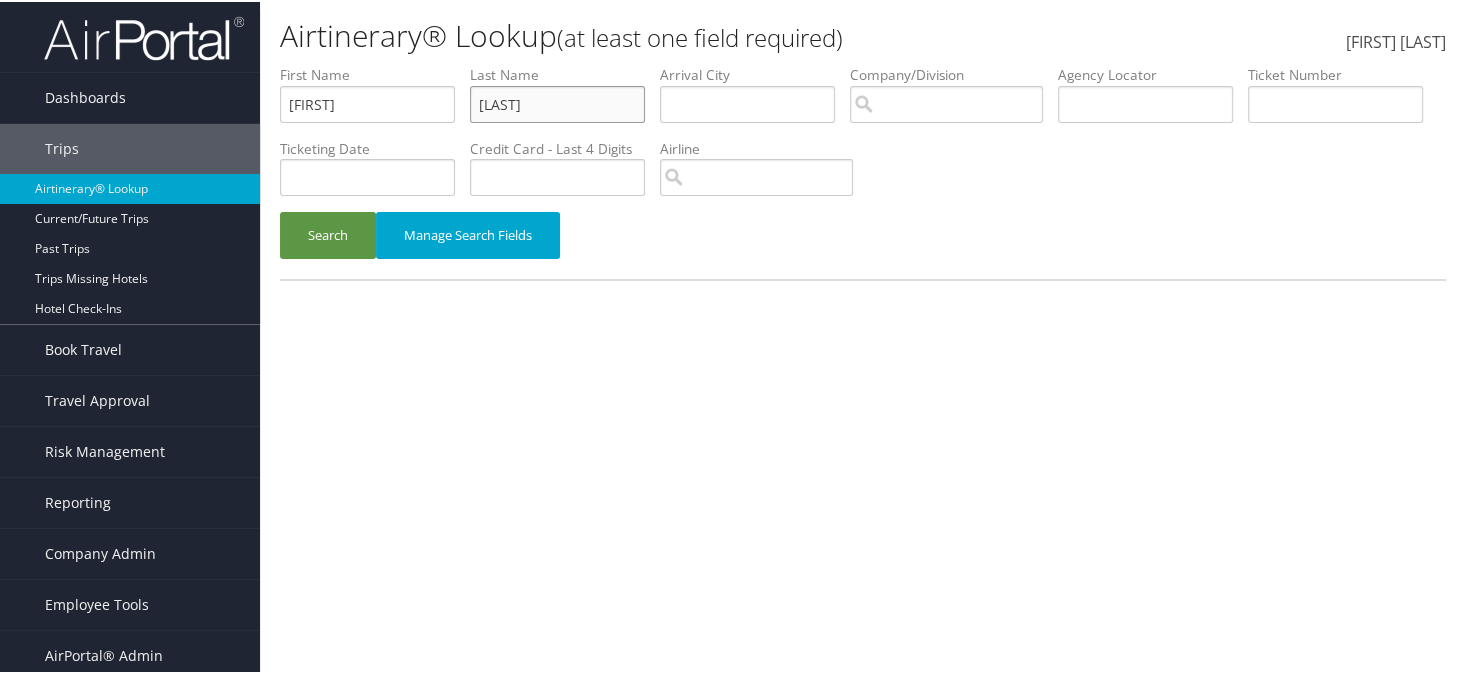 type on "[LAST]" 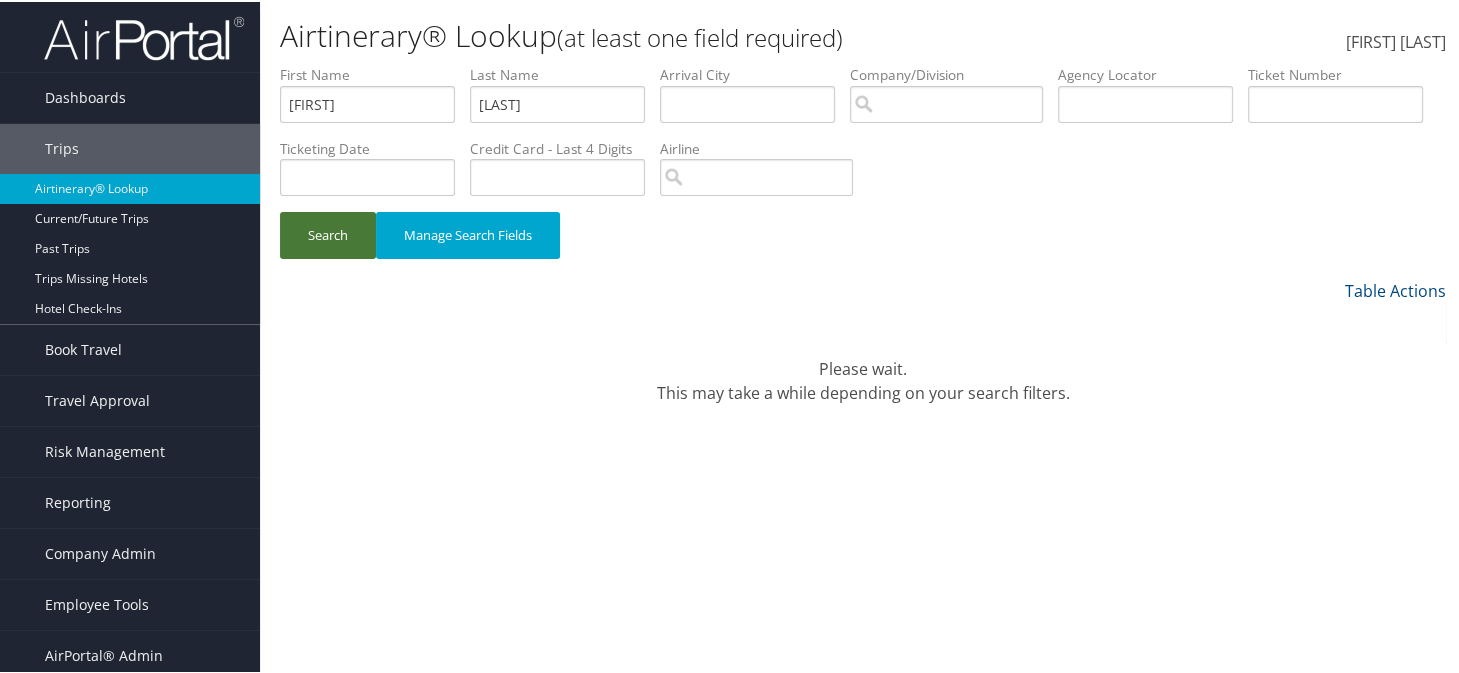 click on "Search" at bounding box center [328, 233] 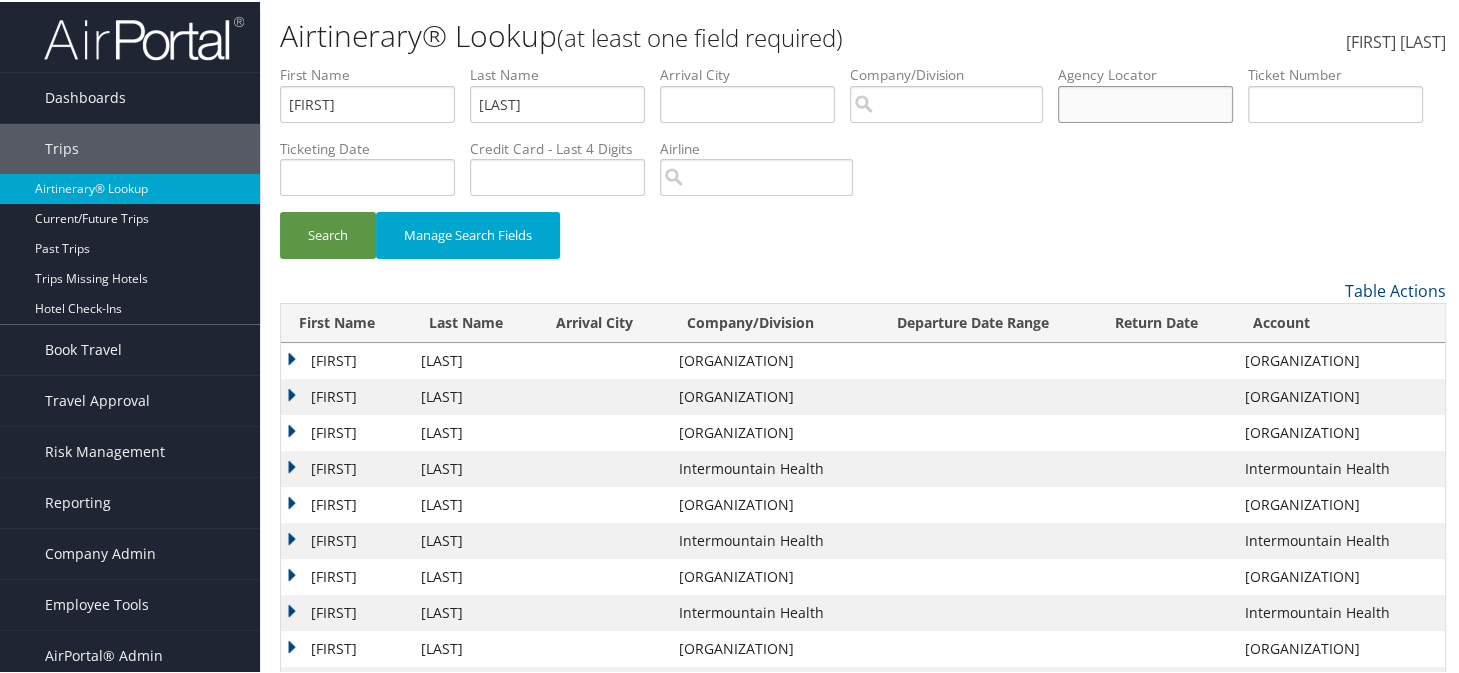 click at bounding box center (367, 102) 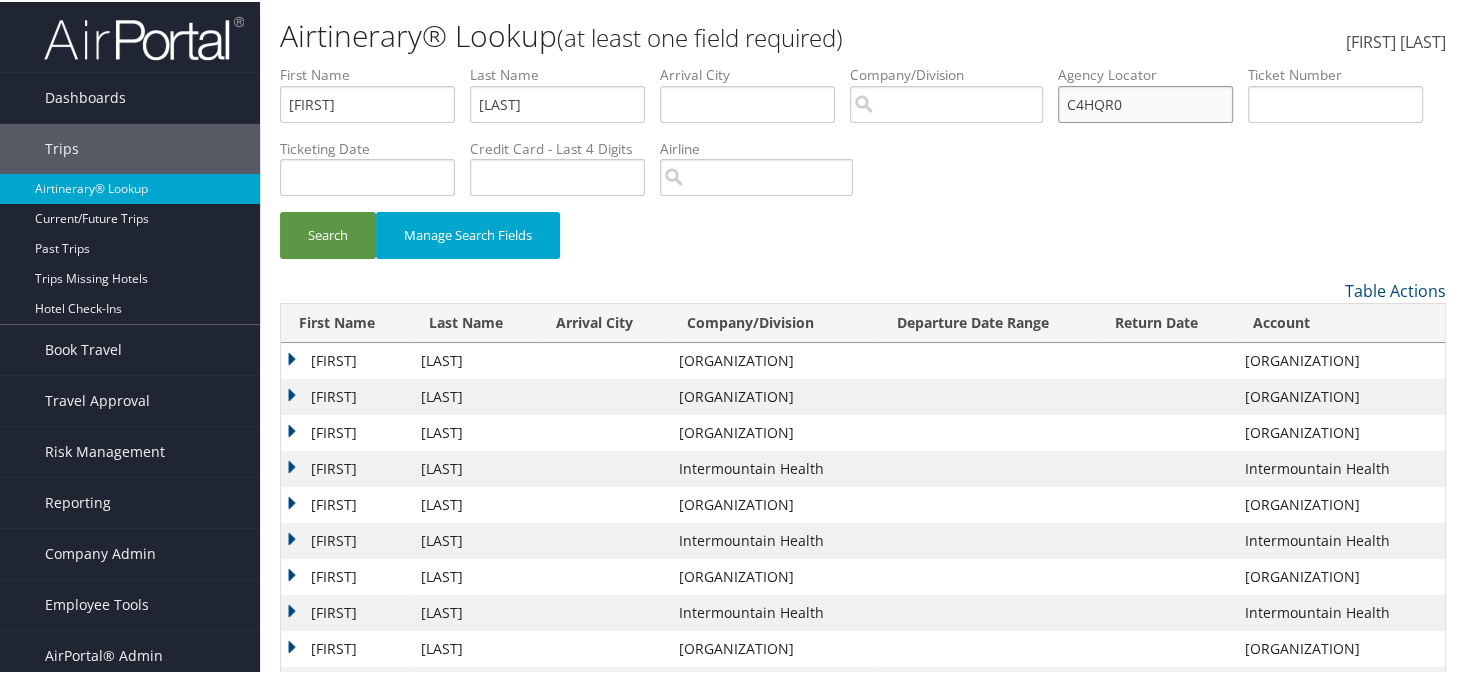type on "C4HQR0" 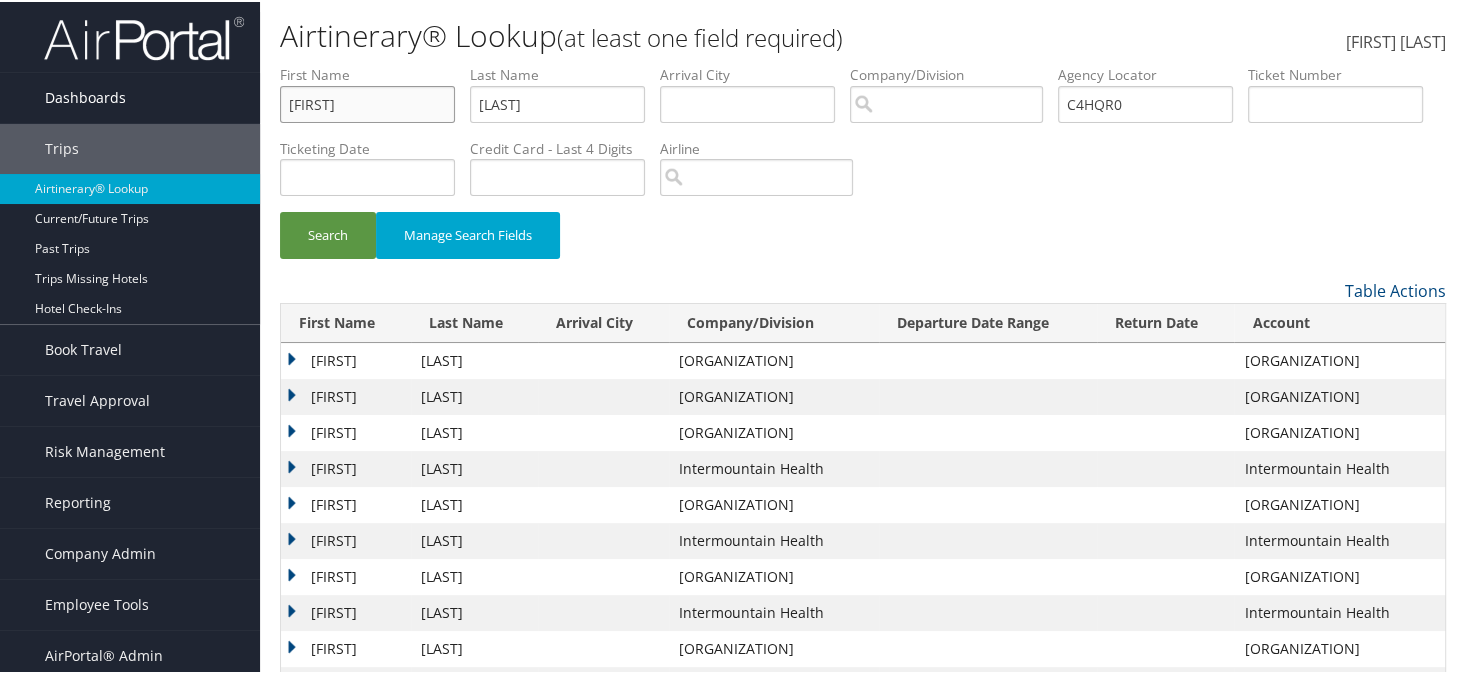 drag, startPoint x: 321, startPoint y: 104, endPoint x: 255, endPoint y: 107, distance: 66.068146 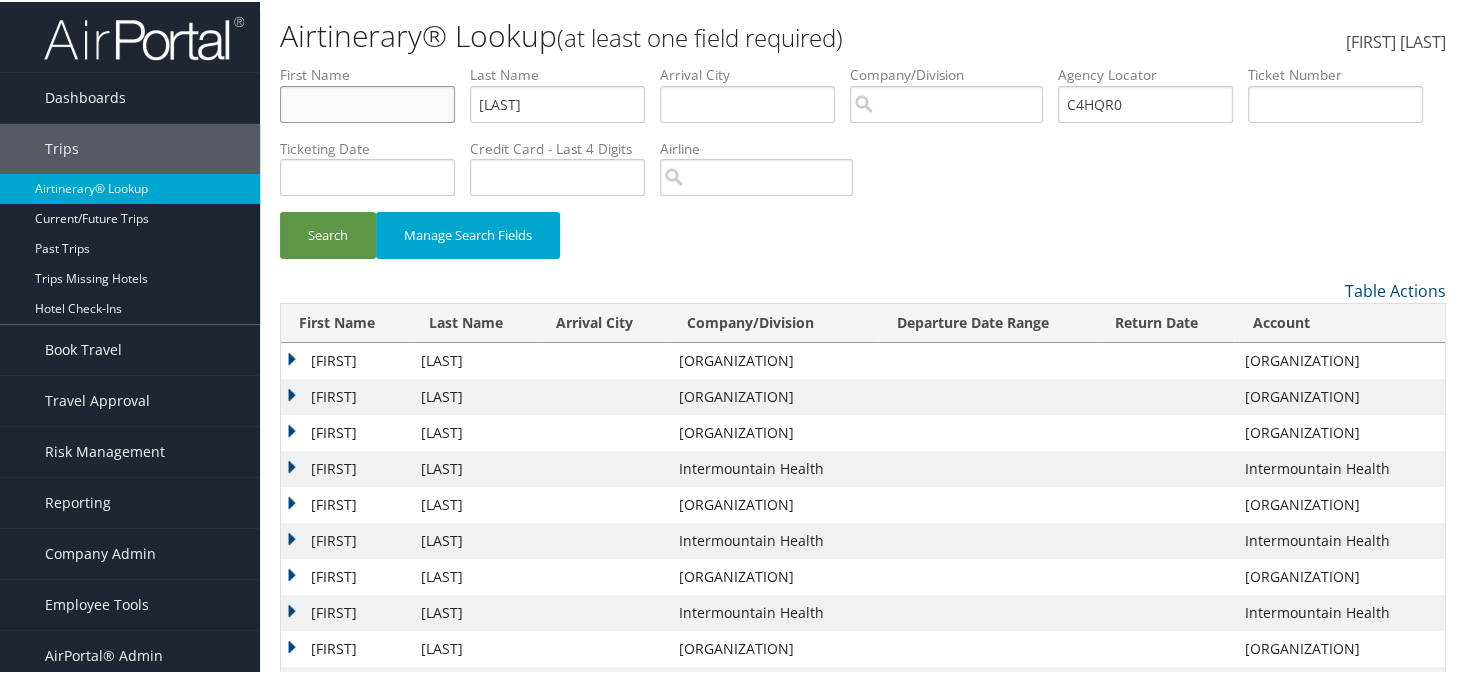 type 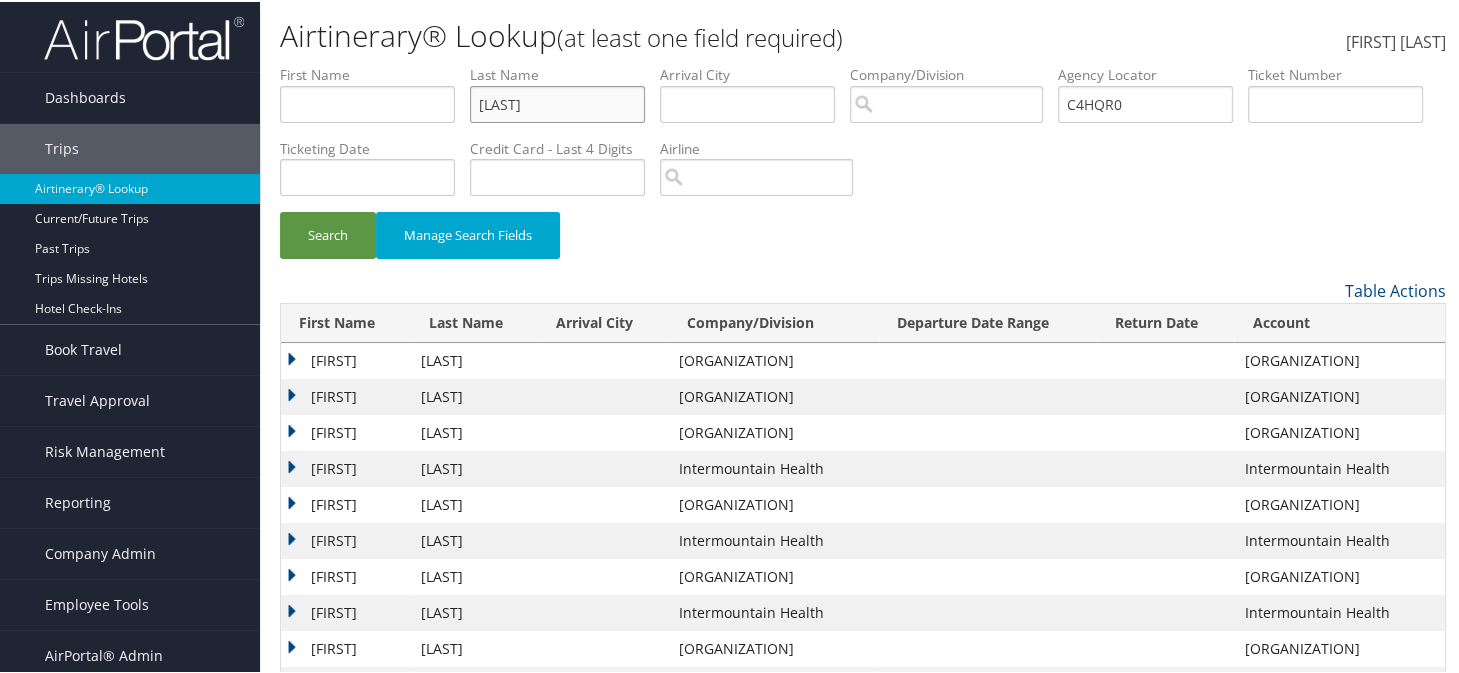 drag, startPoint x: 545, startPoint y: 93, endPoint x: 493, endPoint y: 100, distance: 52.46904 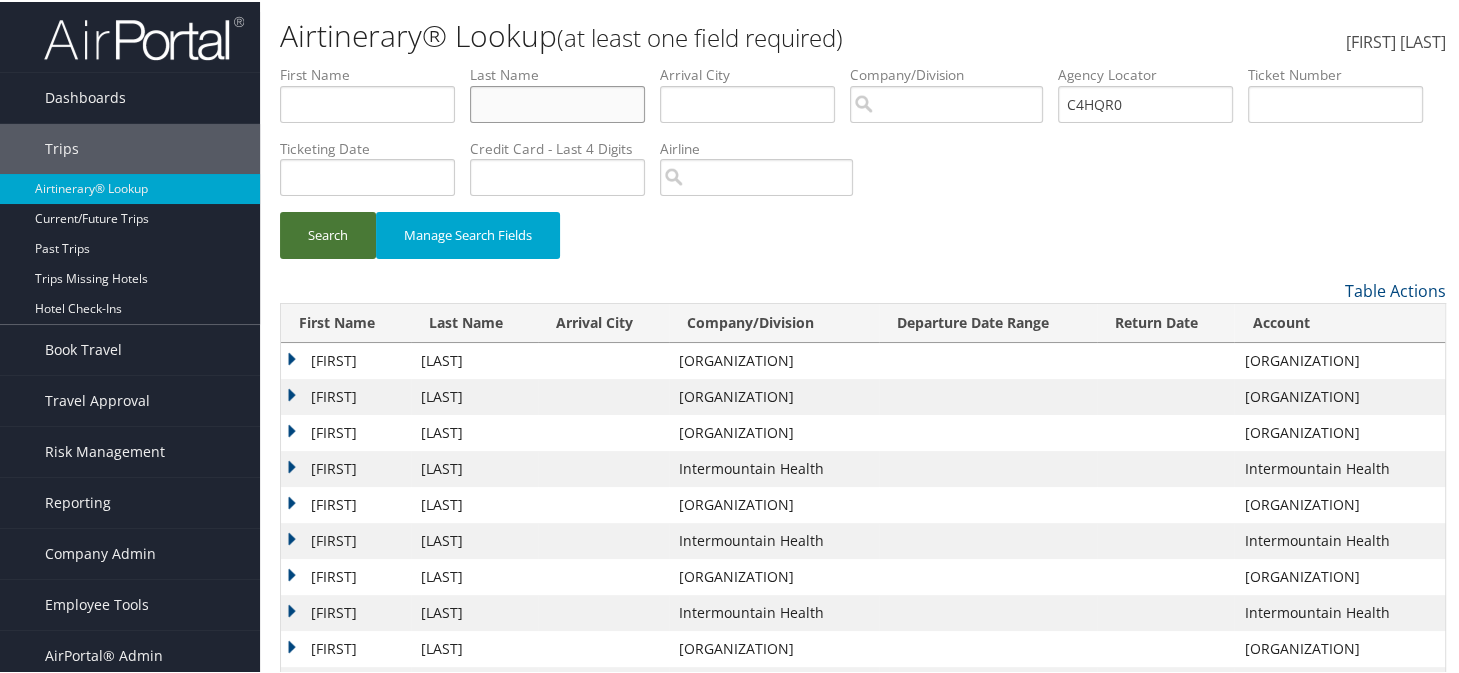 type 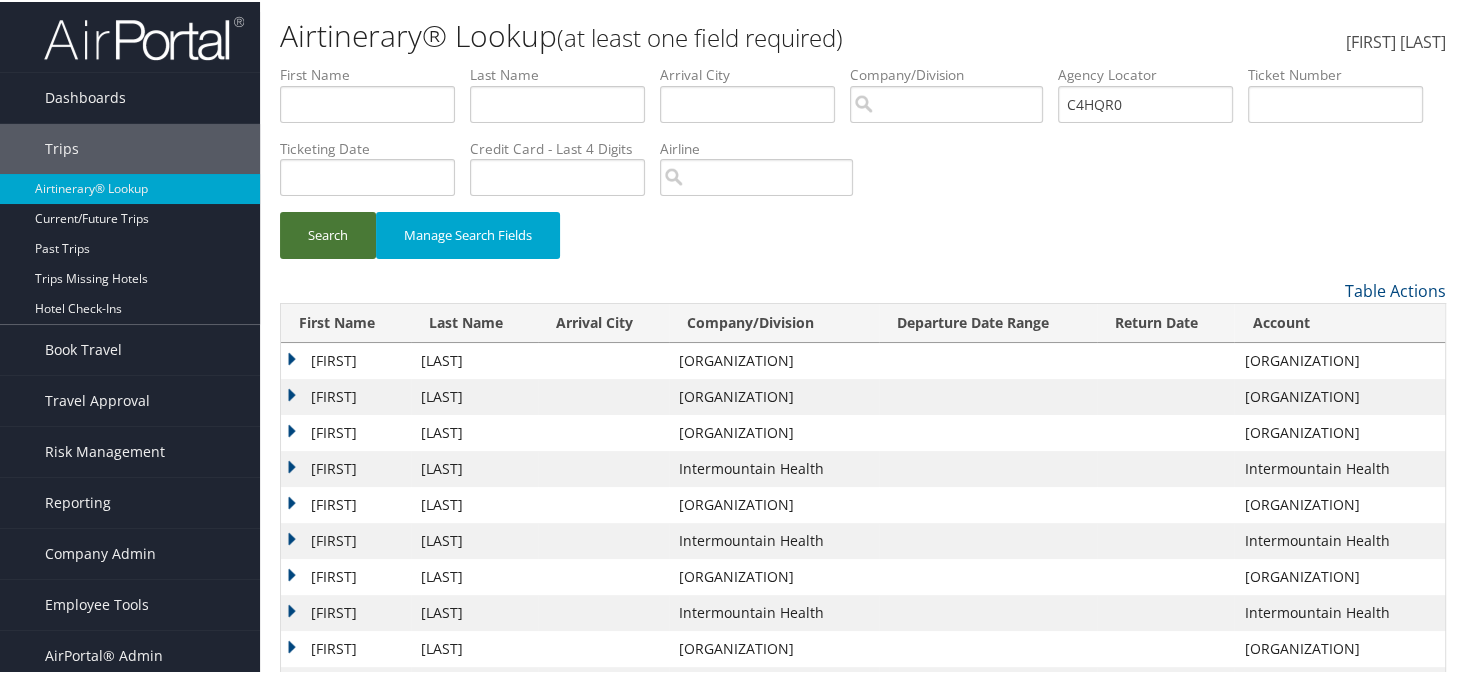 click on "Search" at bounding box center [328, 233] 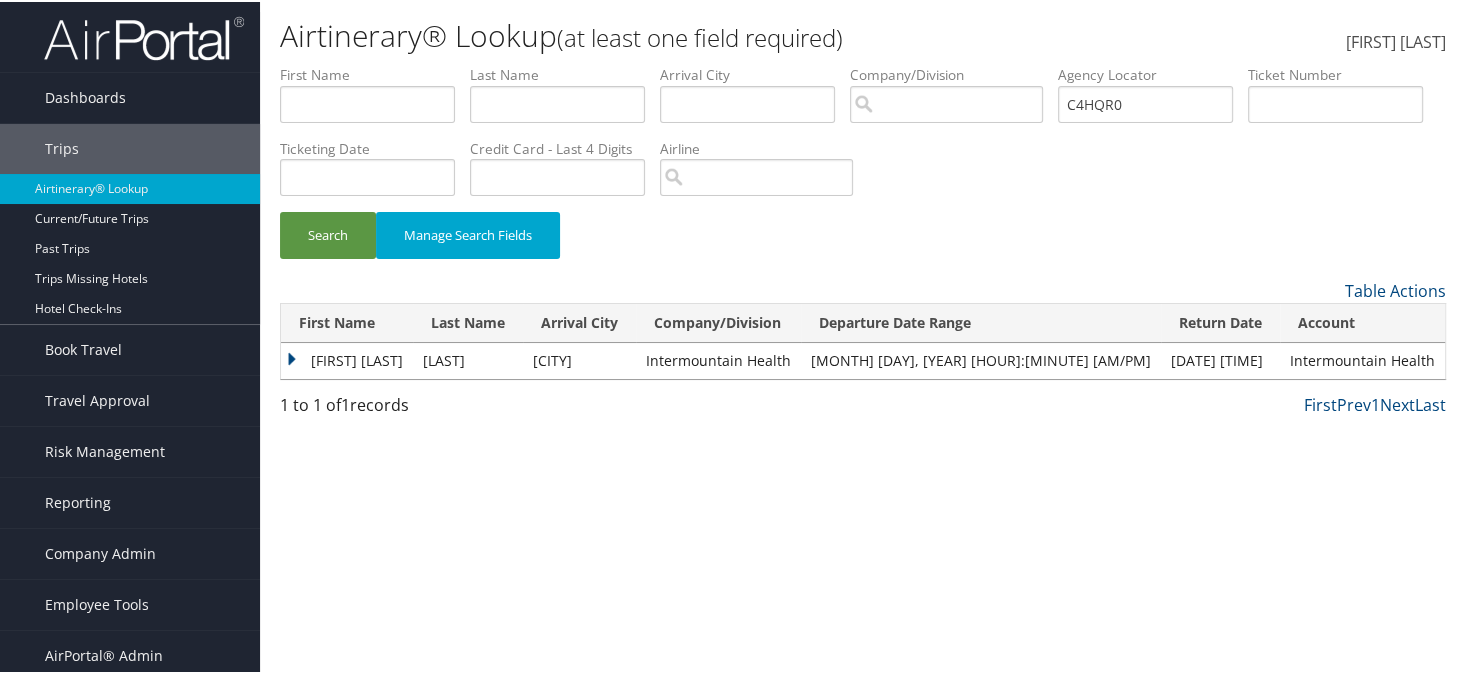 click on "RICHARD DEWEY" at bounding box center [347, 359] 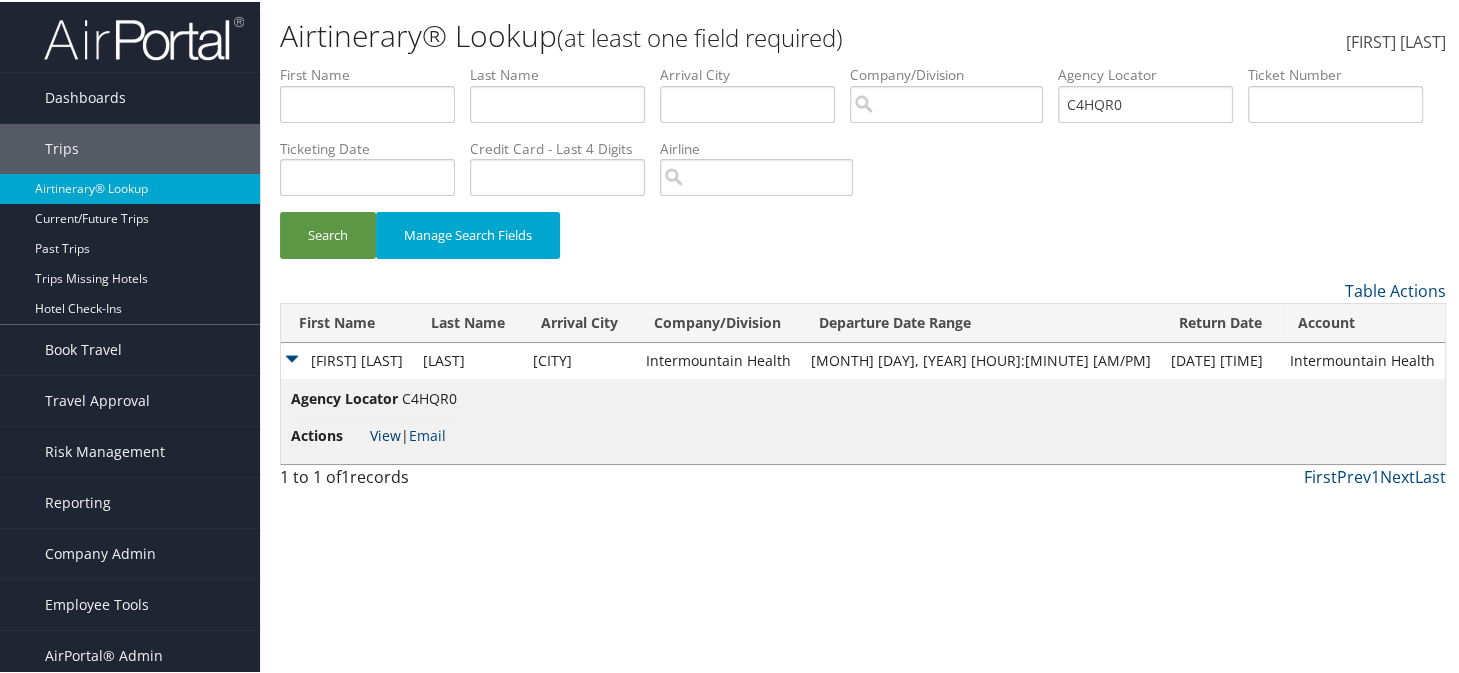 click on "View" at bounding box center (385, 433) 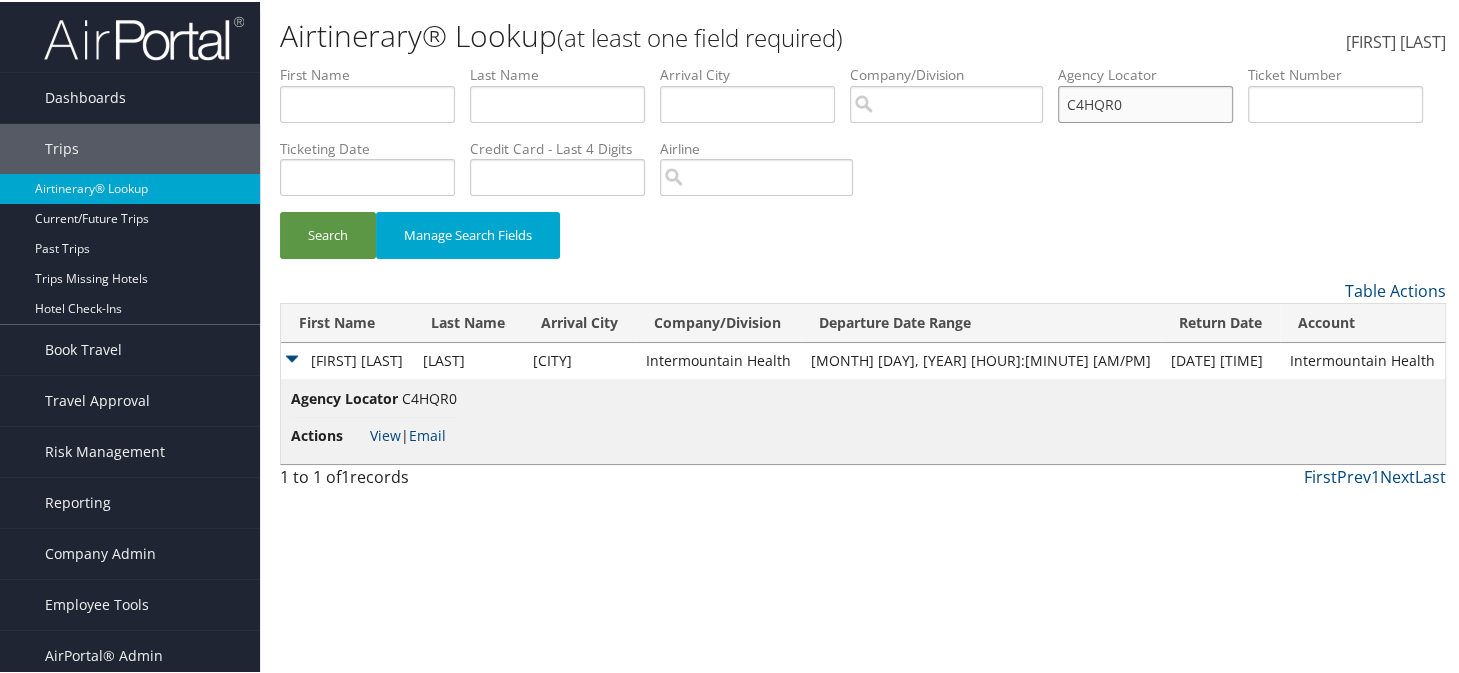 click on "First Name Last Name Departure City Arrival City Company/Division Airport/City Code Departure Date Range Agency Locator C4HQR0 Ticket Number Ticketing Date Invoice Number Flight Number Agent Name Air Confirmation Hotel Confirmation Credit Card - Last 4 Digits Airline Car Rental Chain Hotel Chain Rail Vendor Authorization Billable Client Code Cost Center Department Explanation Manager ID Project Purpose Region Traveler ID" at bounding box center (863, 63) 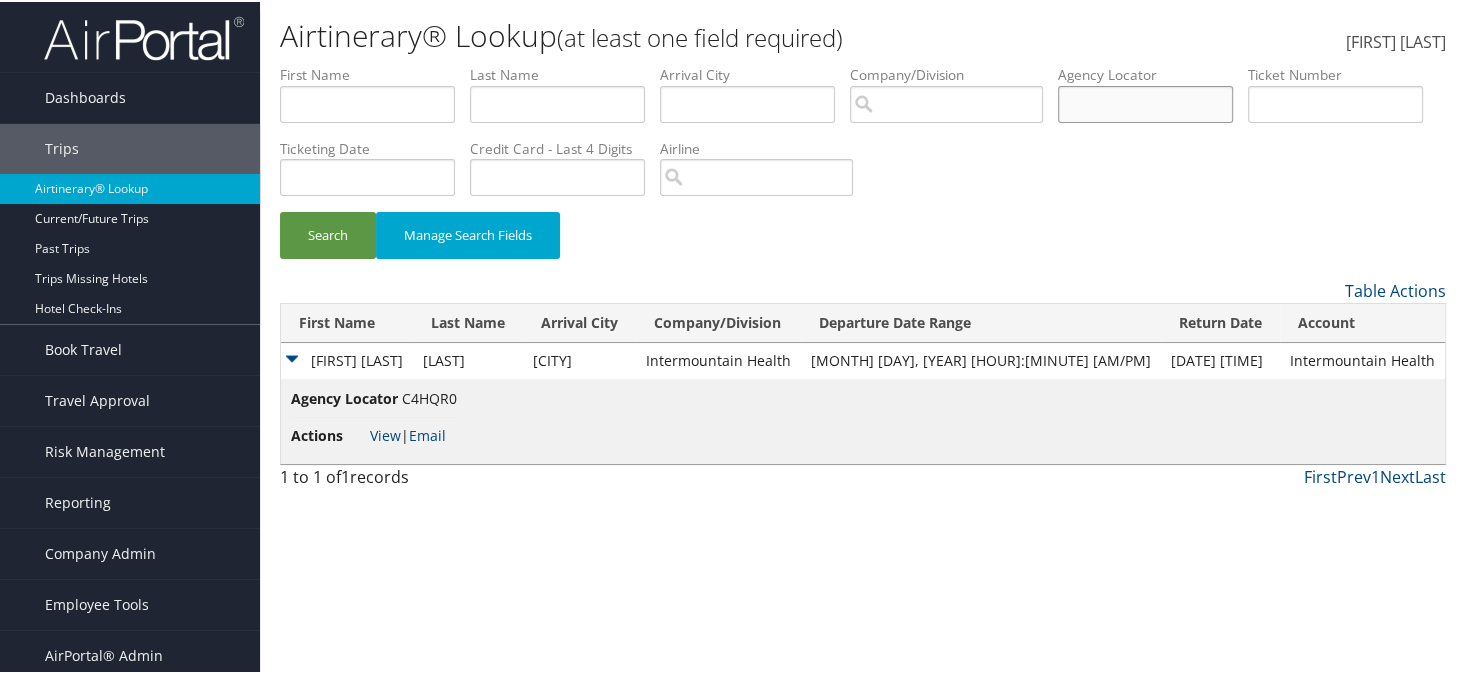 paste on "C4HQ3R" 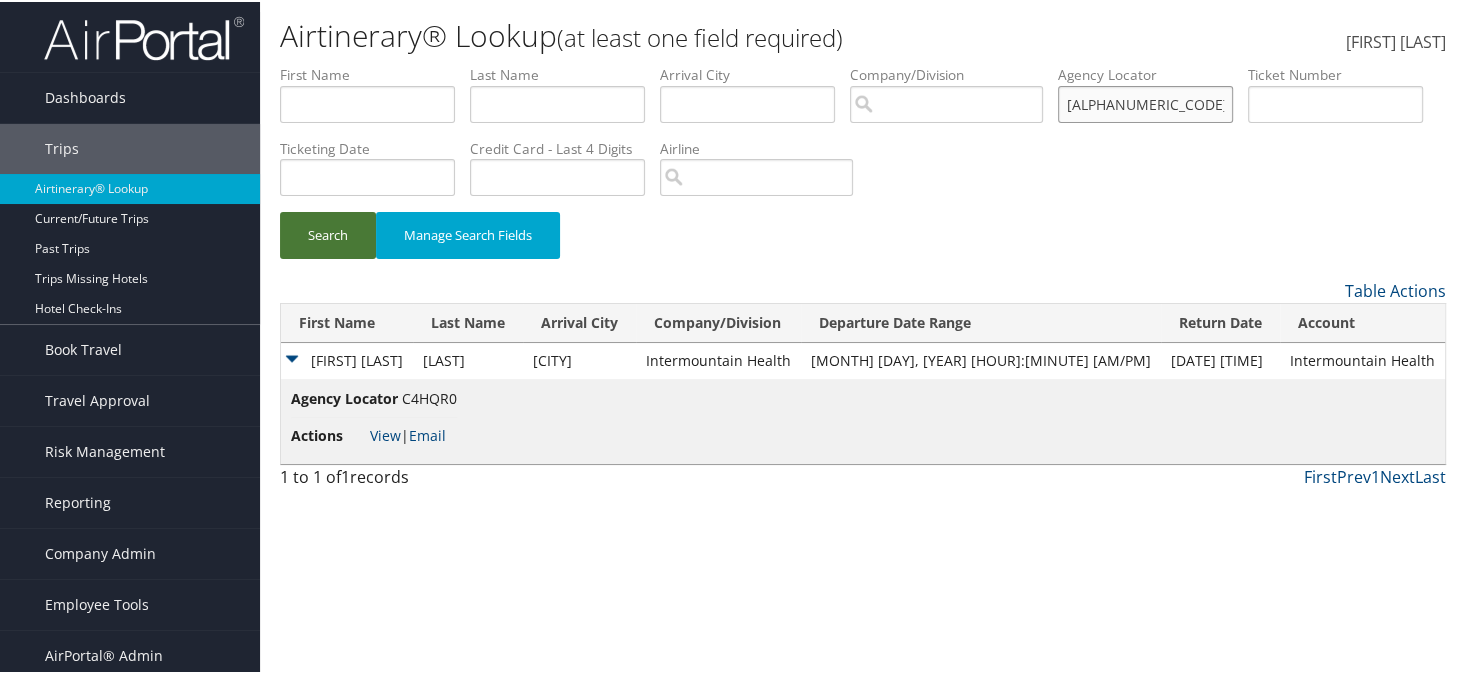 type on "C4HQ3R" 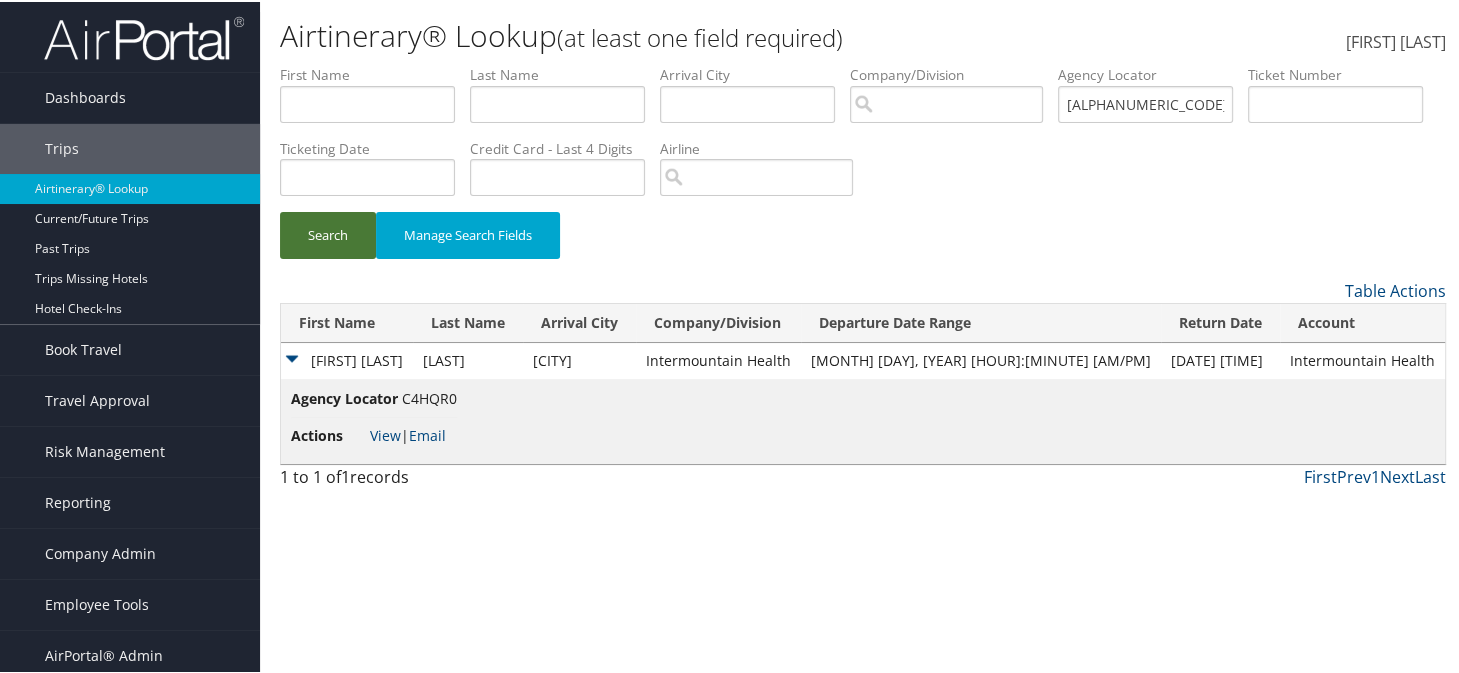 click on "Search" at bounding box center (328, 233) 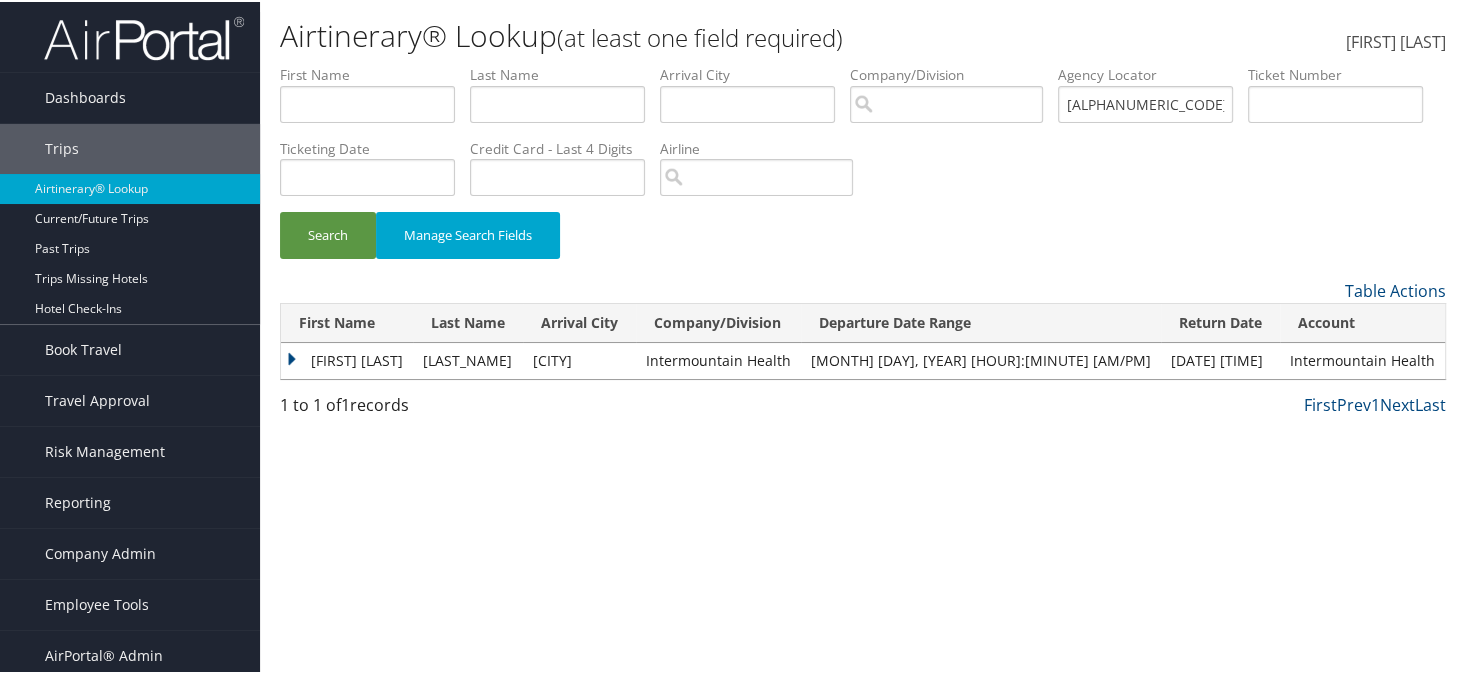 click on "RYLAN PATRICK" at bounding box center [347, 359] 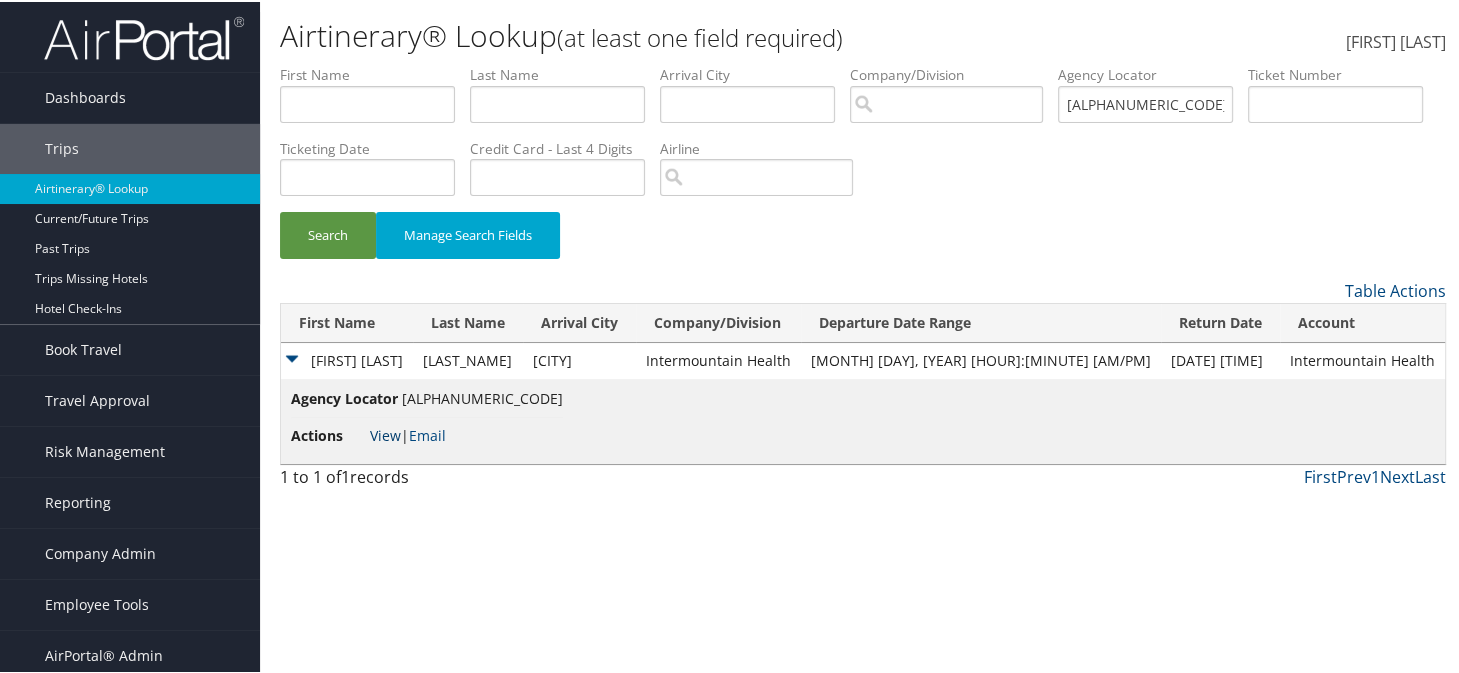 click on "View" at bounding box center [385, 433] 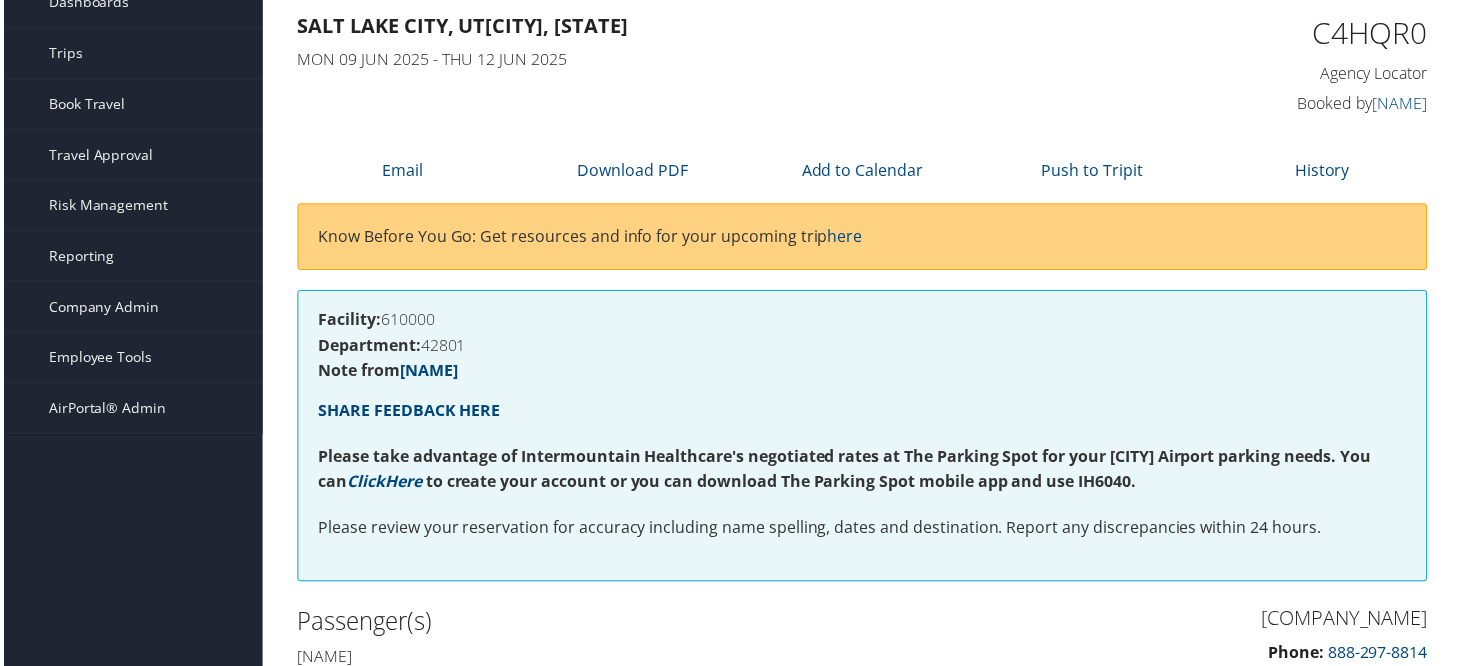 scroll, scrollTop: 0, scrollLeft: 0, axis: both 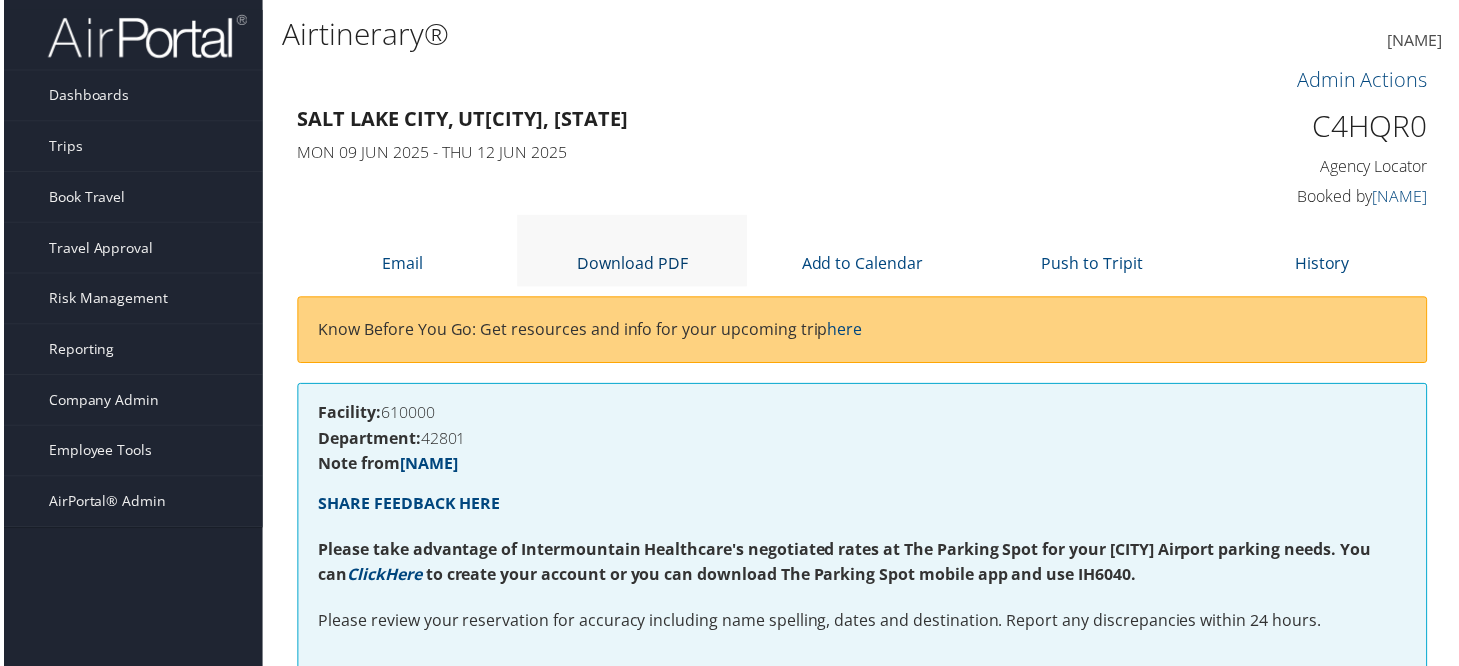 click at bounding box center (632, 238) 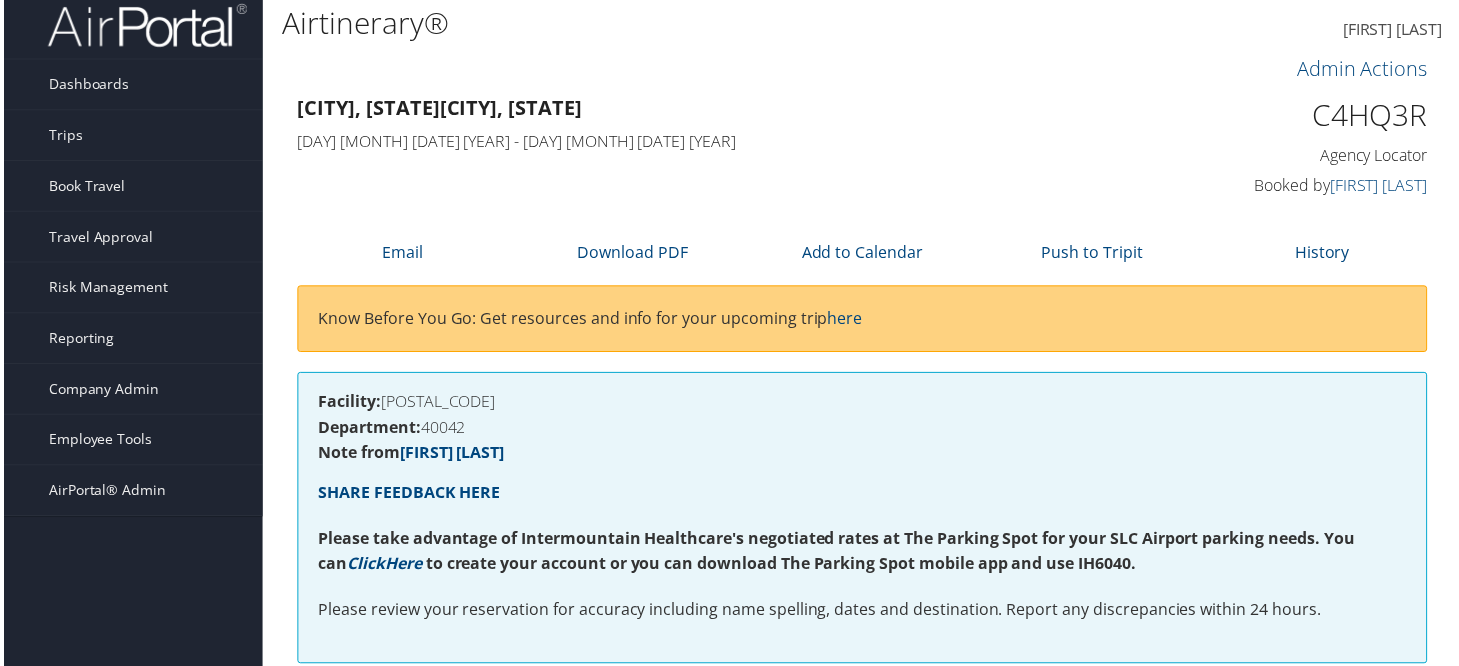 scroll, scrollTop: 0, scrollLeft: 0, axis: both 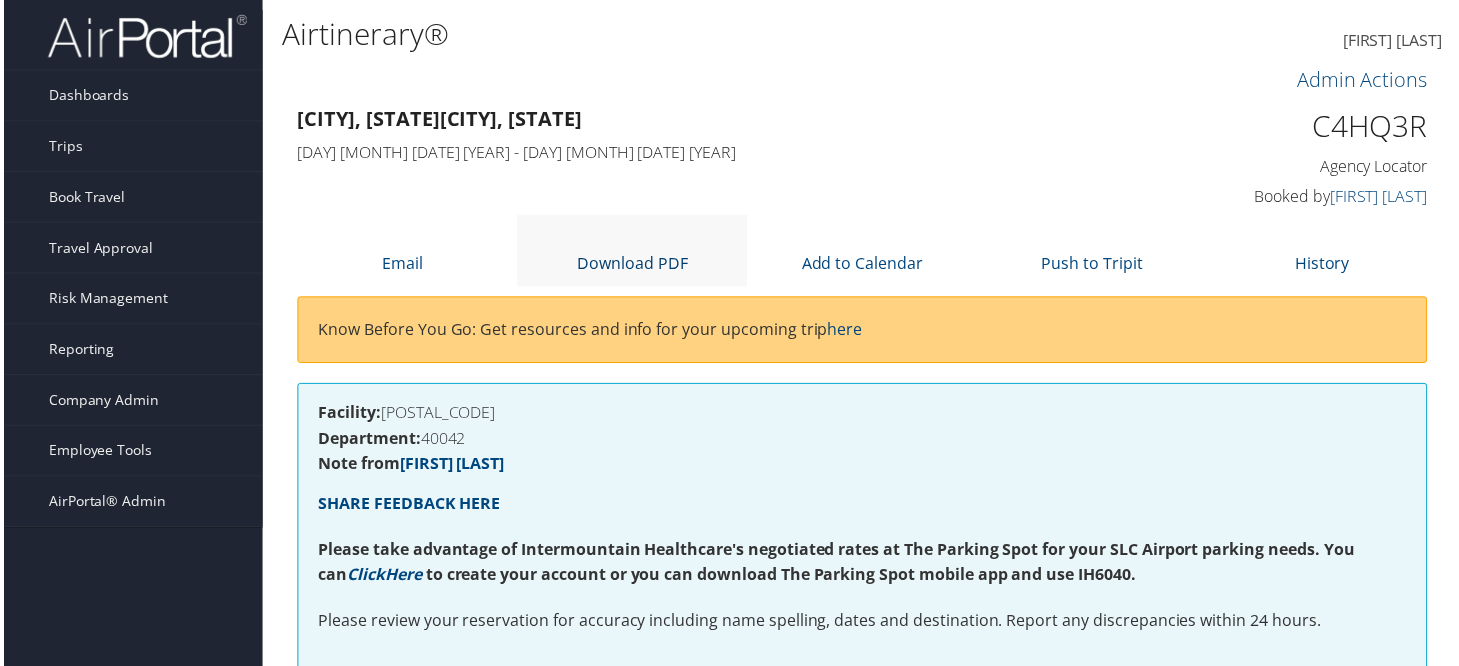 click at bounding box center (632, 238) 